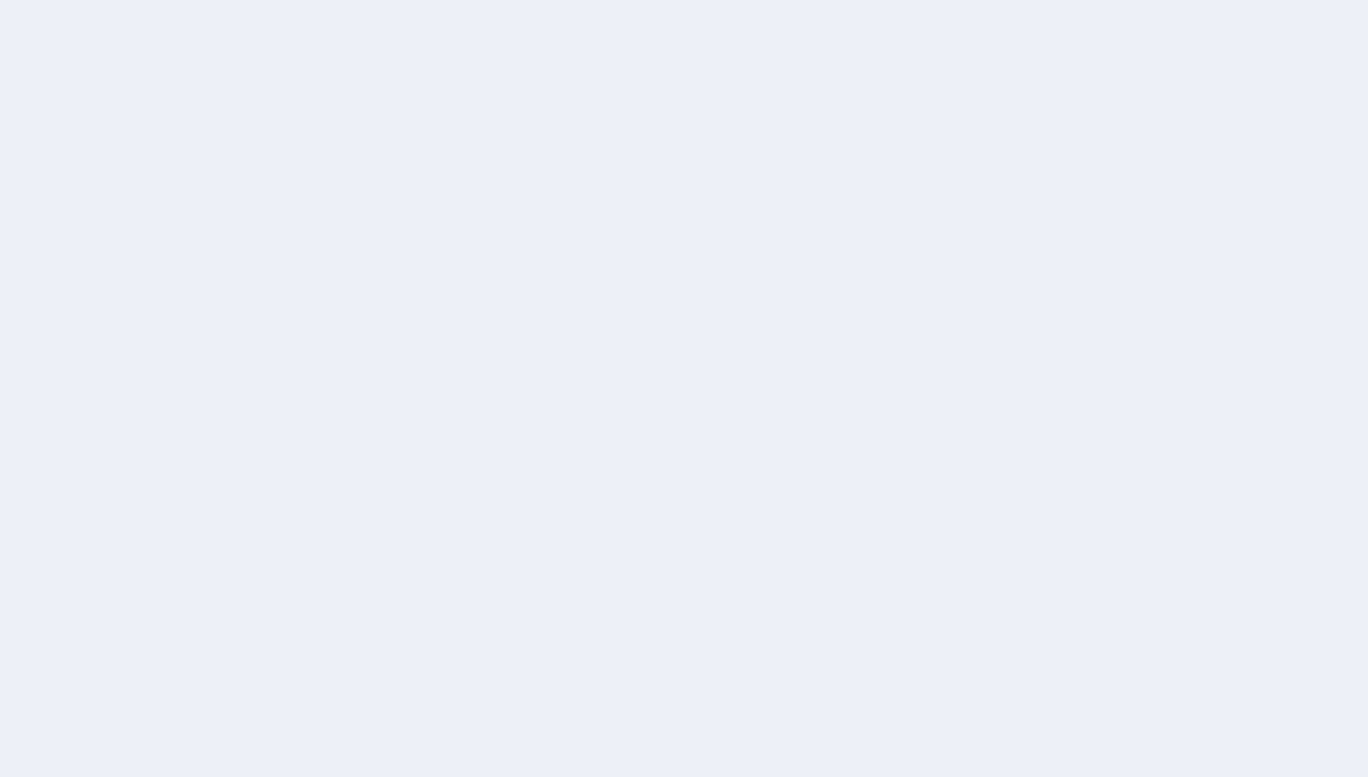 scroll, scrollTop: 0, scrollLeft: 0, axis: both 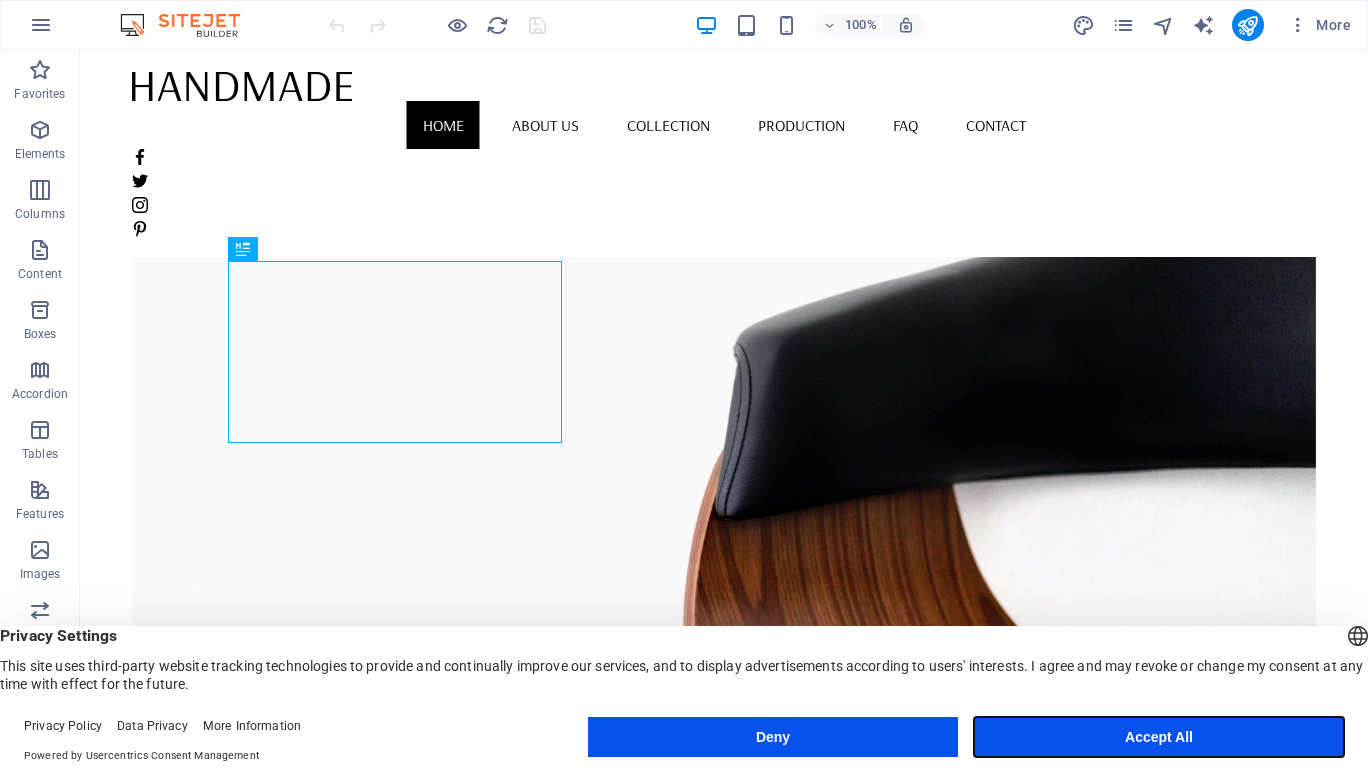 click on "Accept All" at bounding box center (1159, 737) 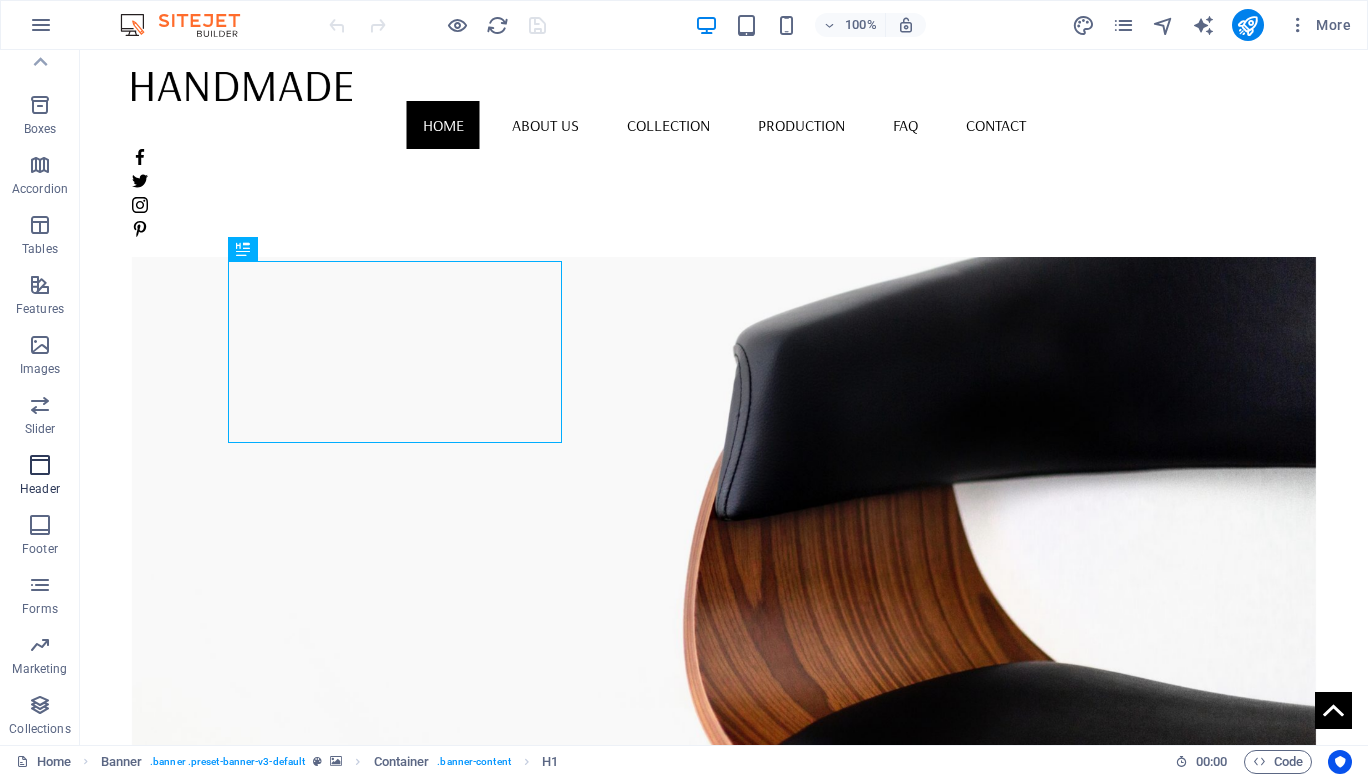 scroll, scrollTop: 0, scrollLeft: 0, axis: both 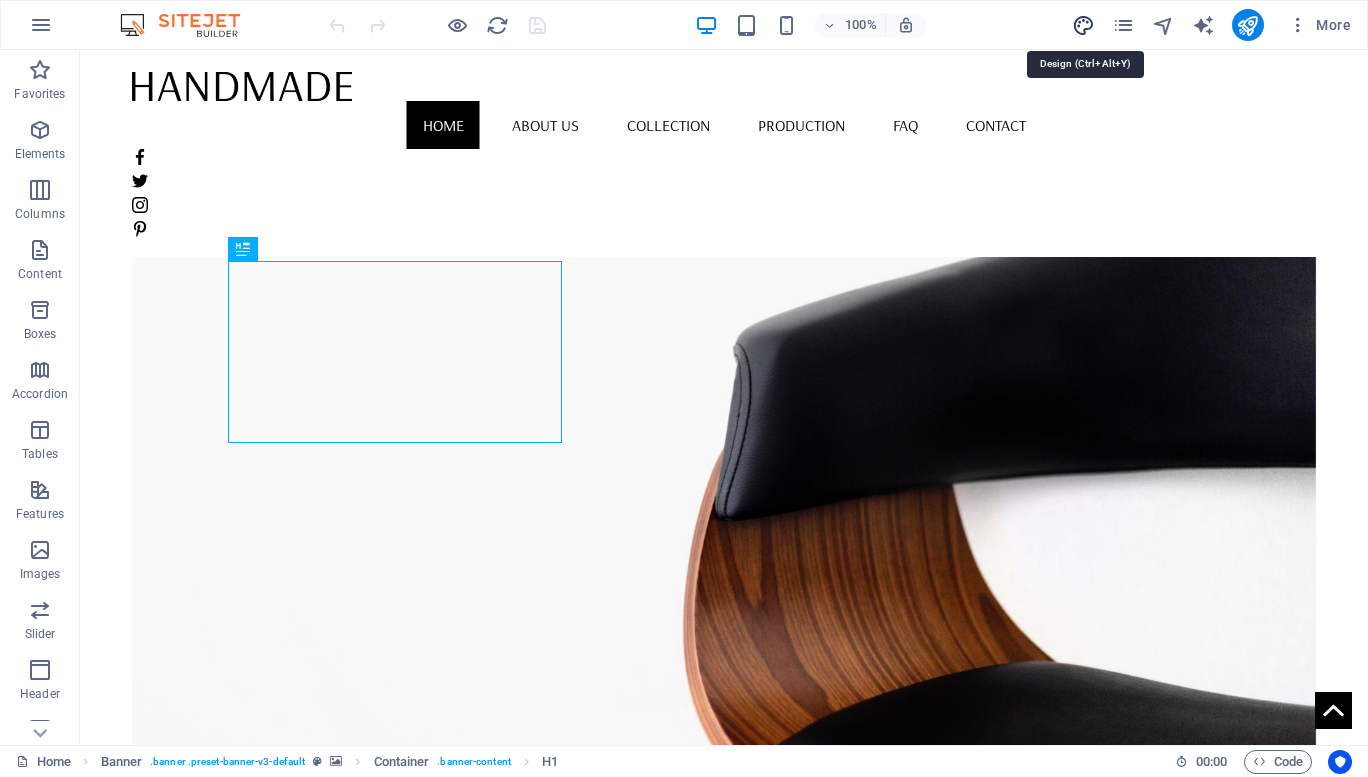 click at bounding box center (1083, 25) 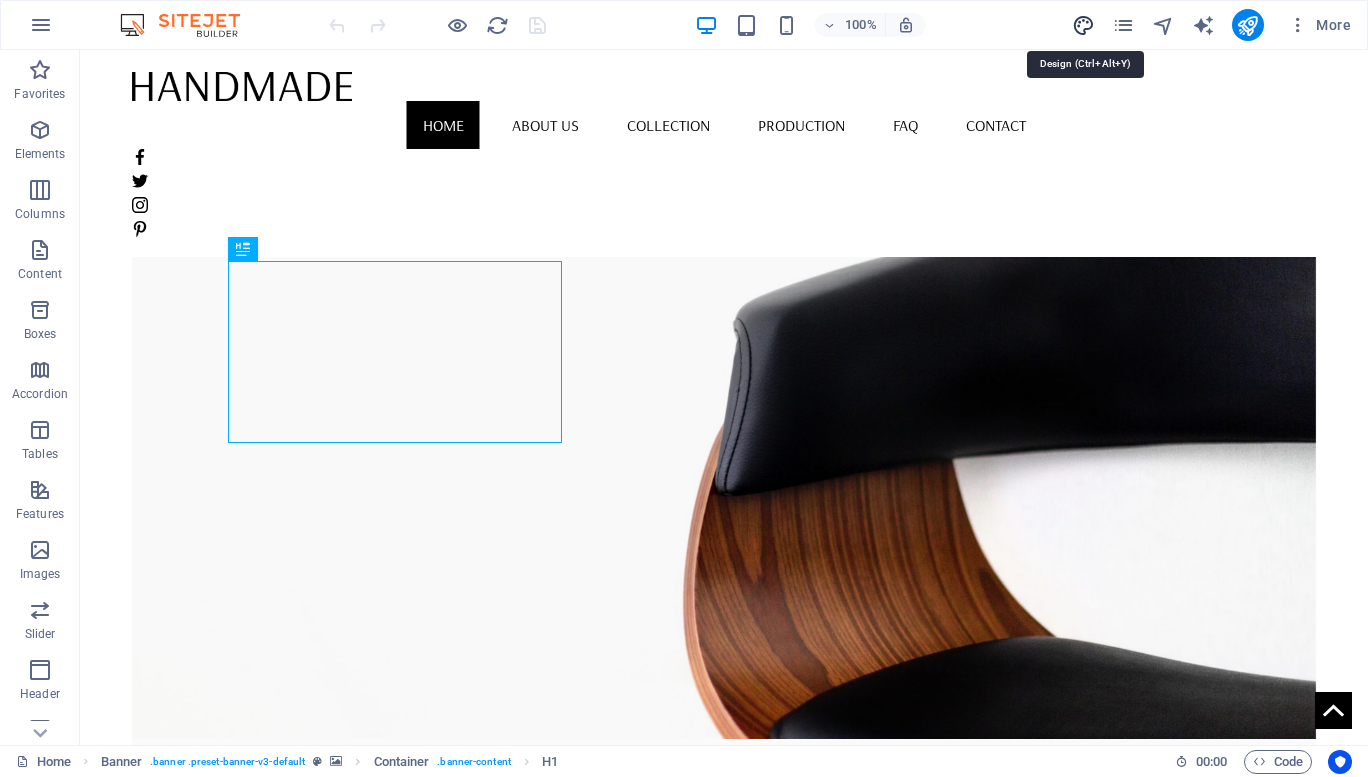 select on "rem" 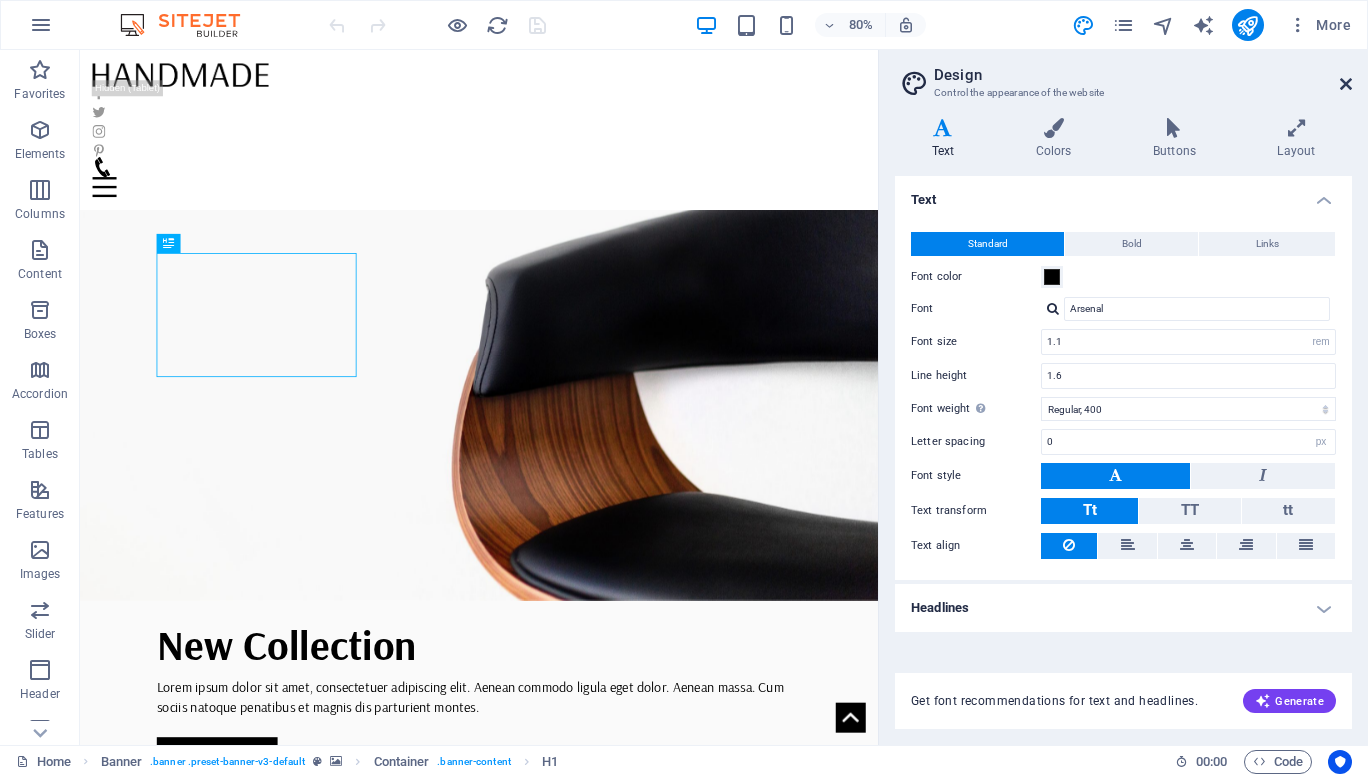 click at bounding box center [1346, 84] 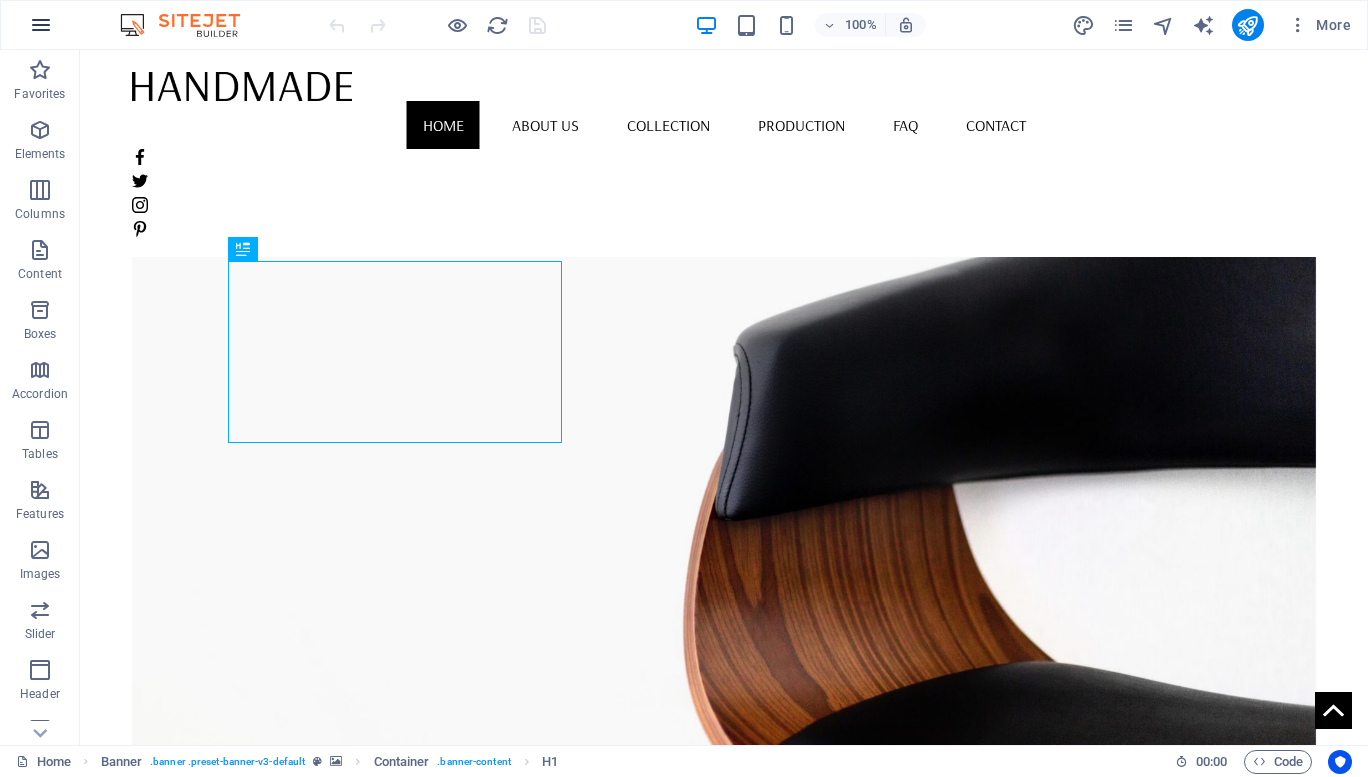 click at bounding box center [41, 25] 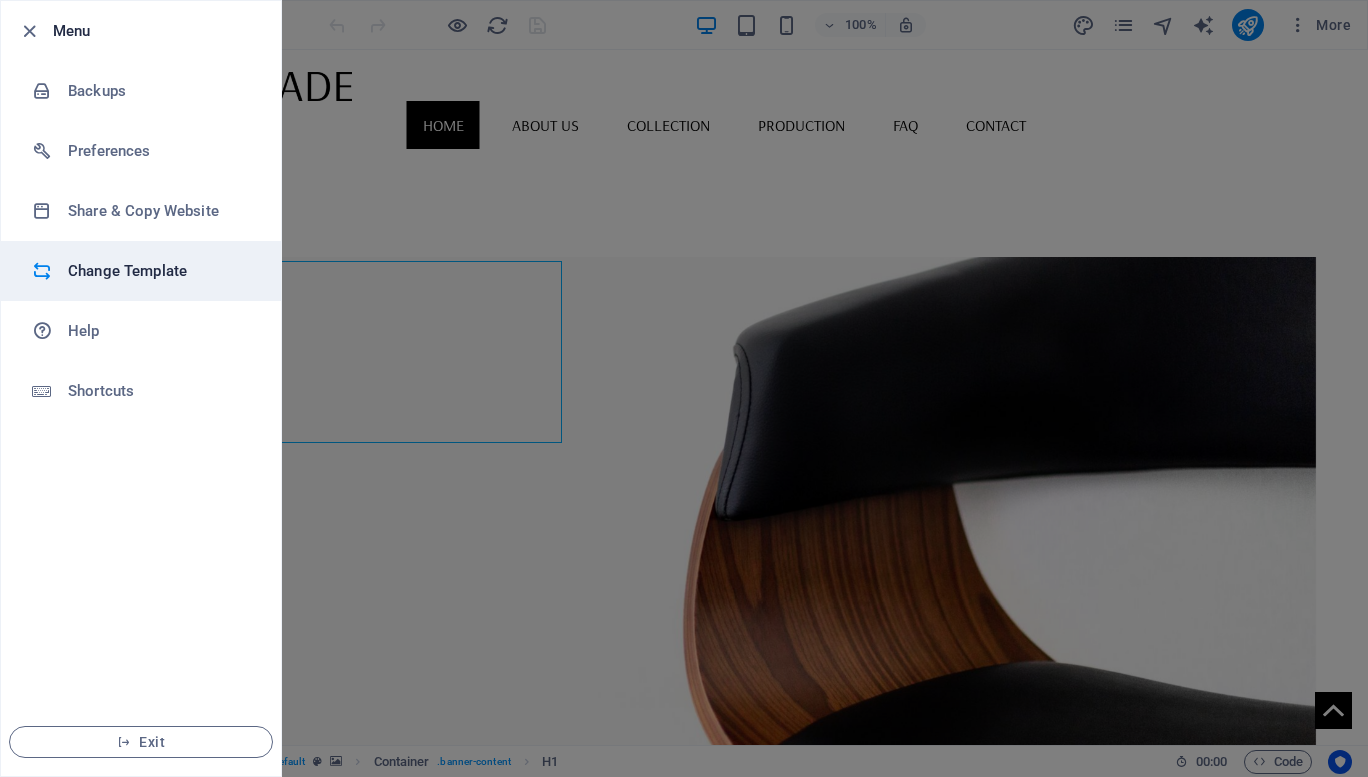click on "Change Template" at bounding box center (160, 271) 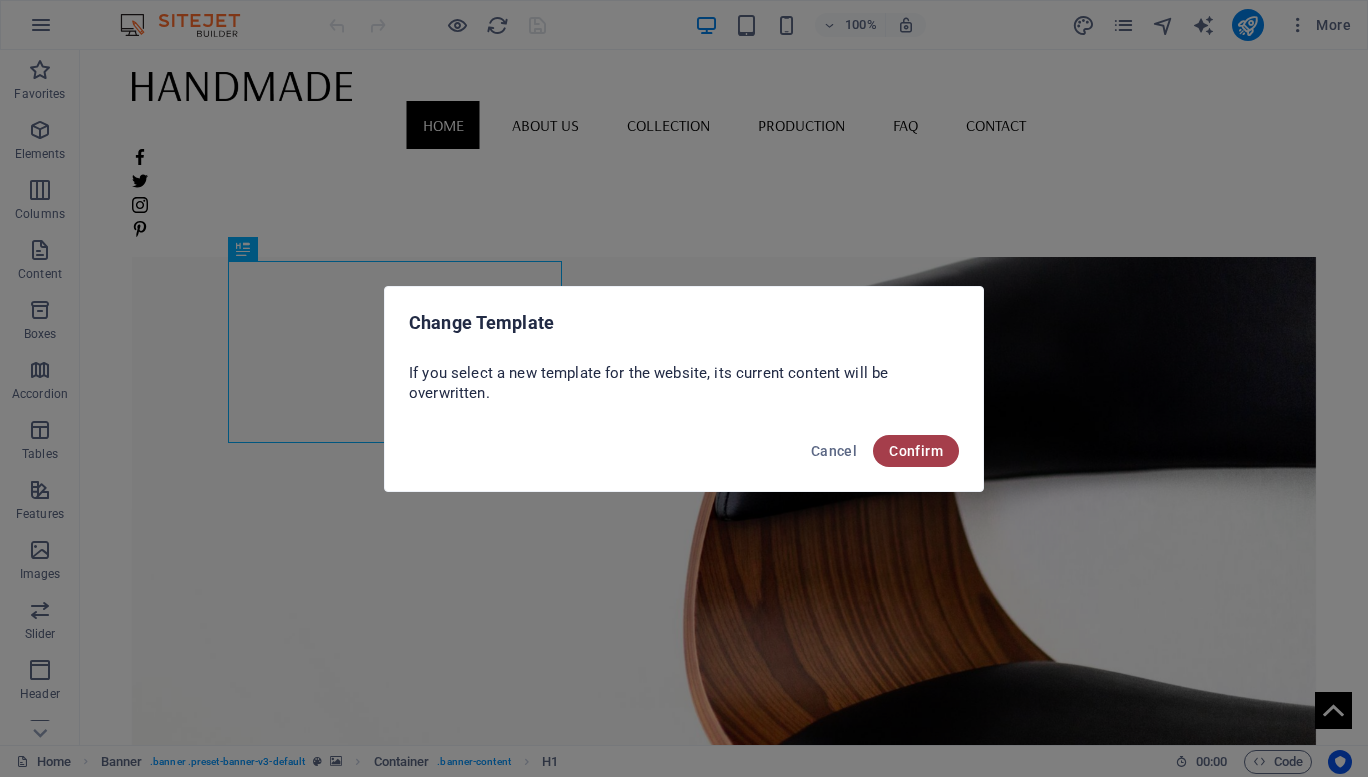 click on "Confirm" at bounding box center [916, 451] 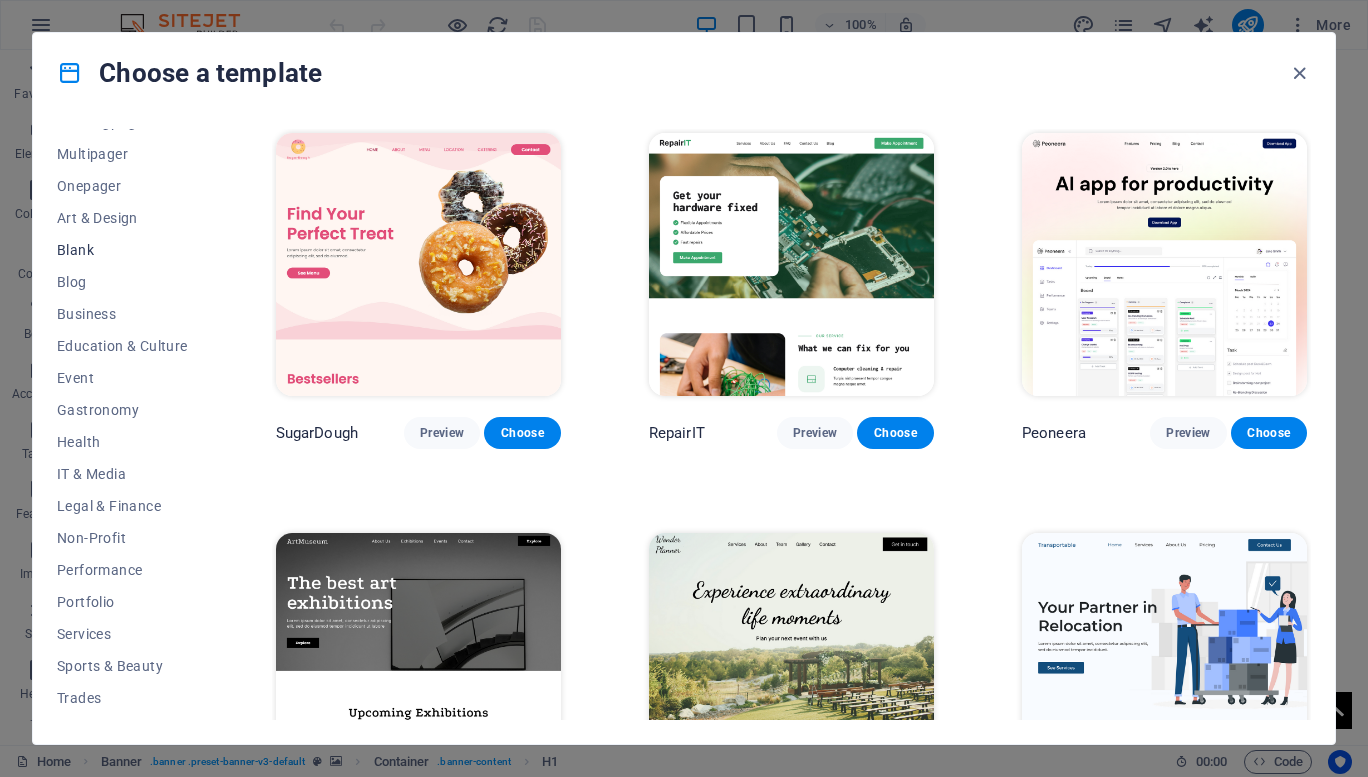 scroll, scrollTop: 152, scrollLeft: 0, axis: vertical 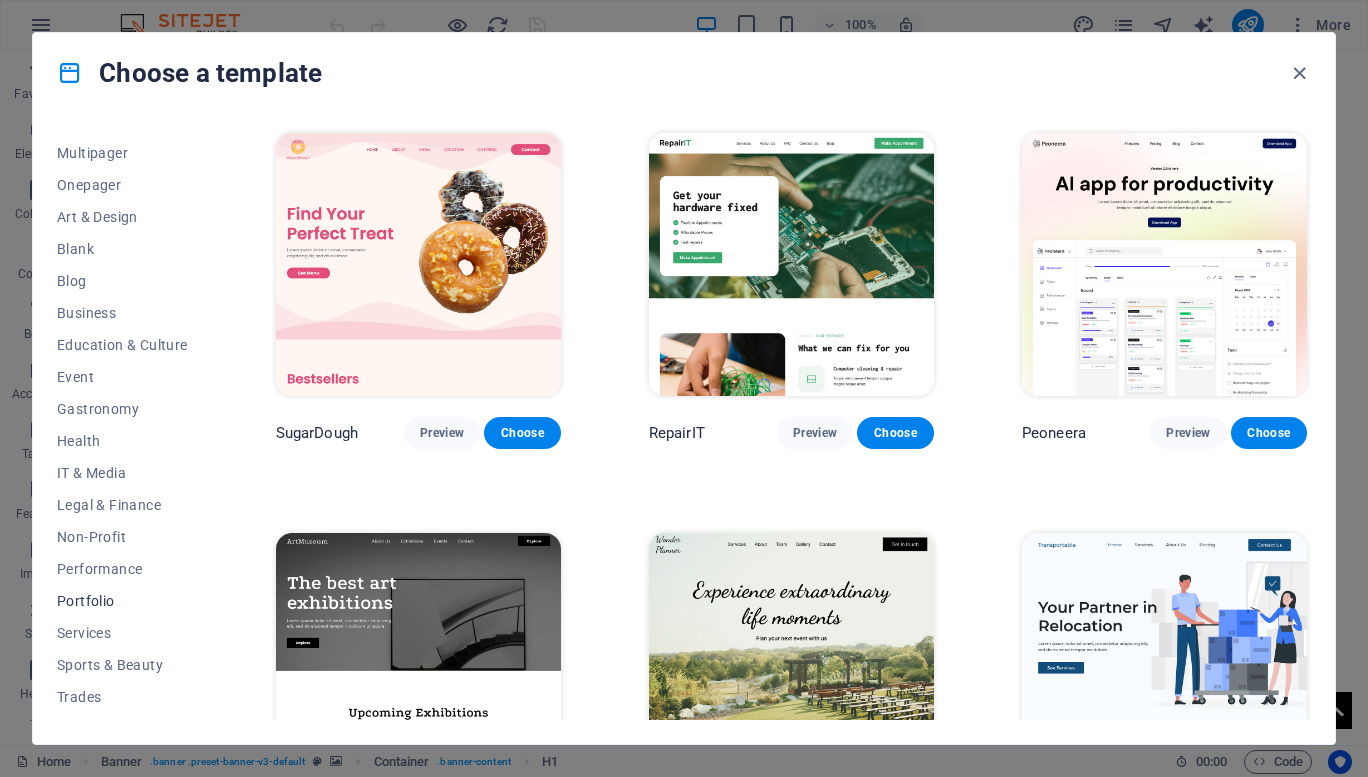click on "Portfolio" at bounding box center (122, 601) 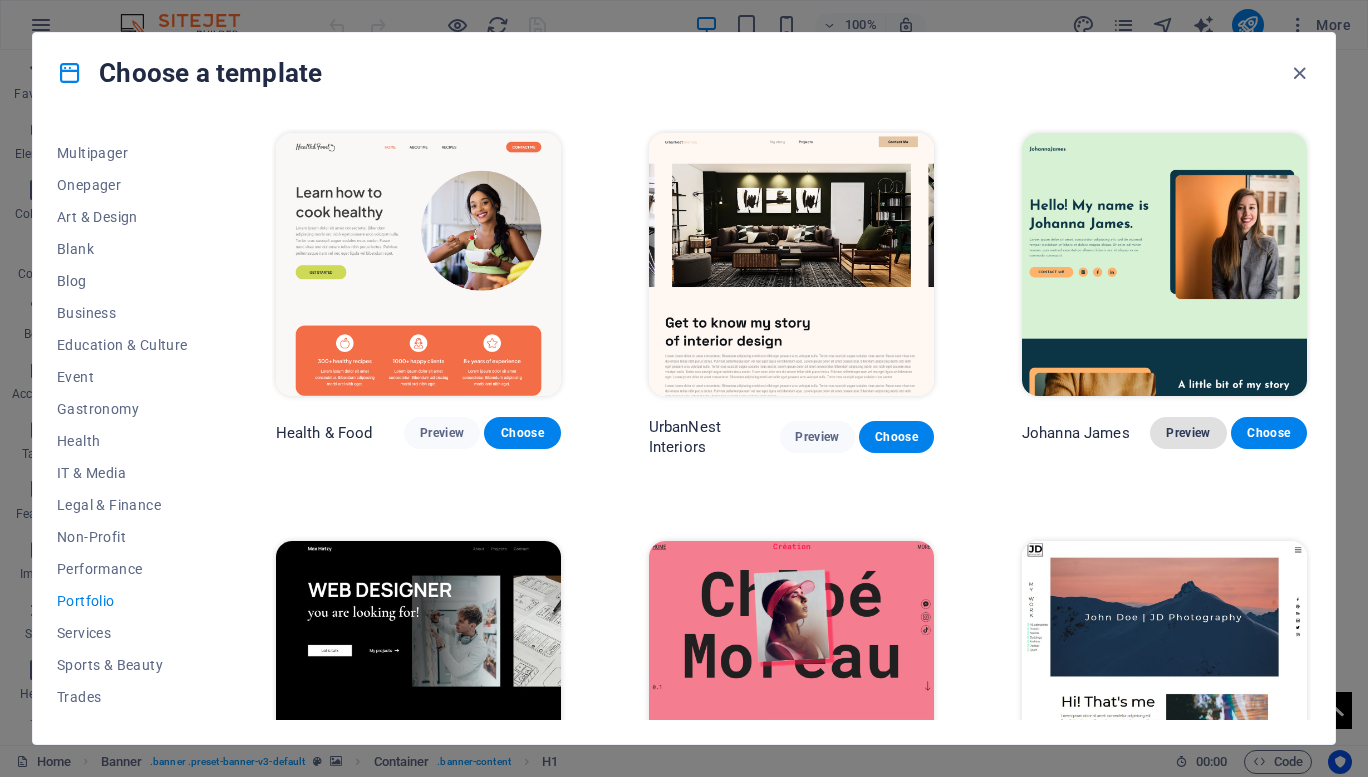 click on "Preview" at bounding box center (1188, 433) 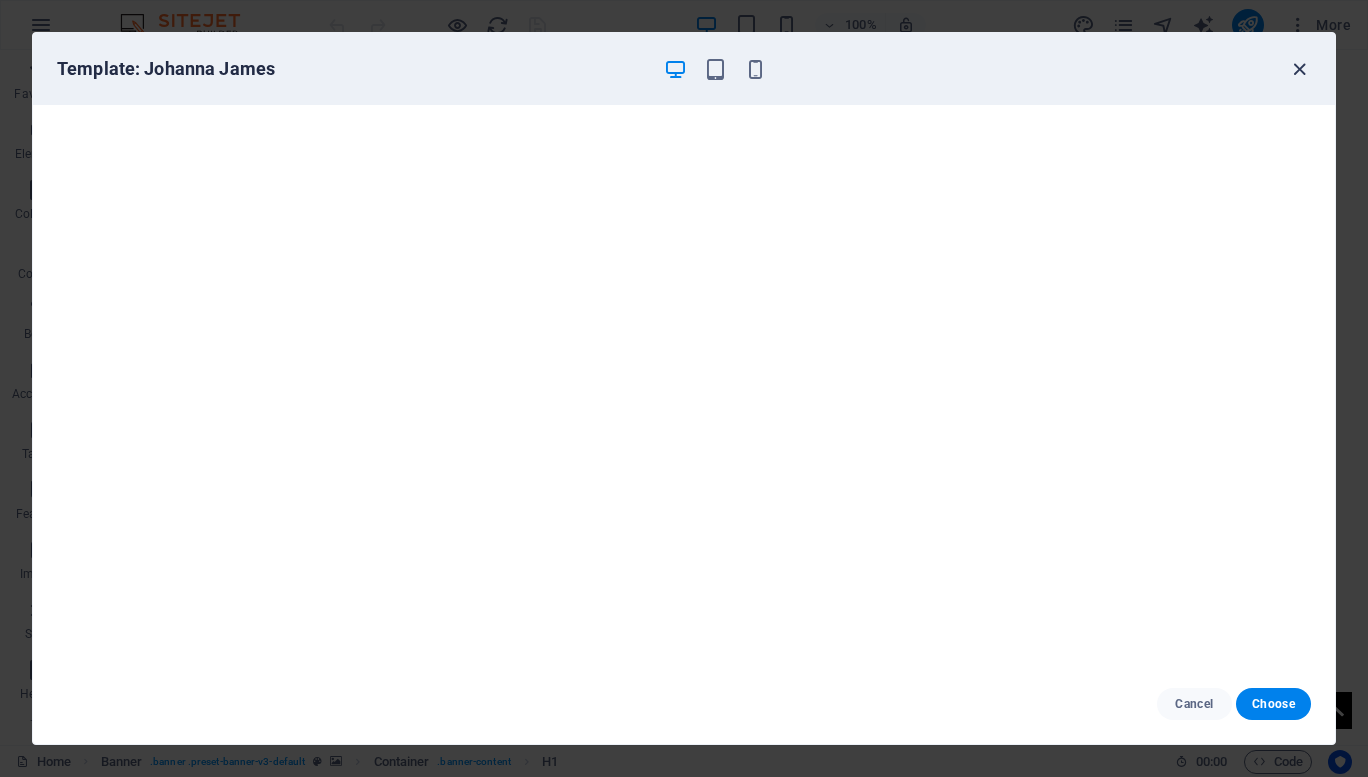 click at bounding box center [1299, 69] 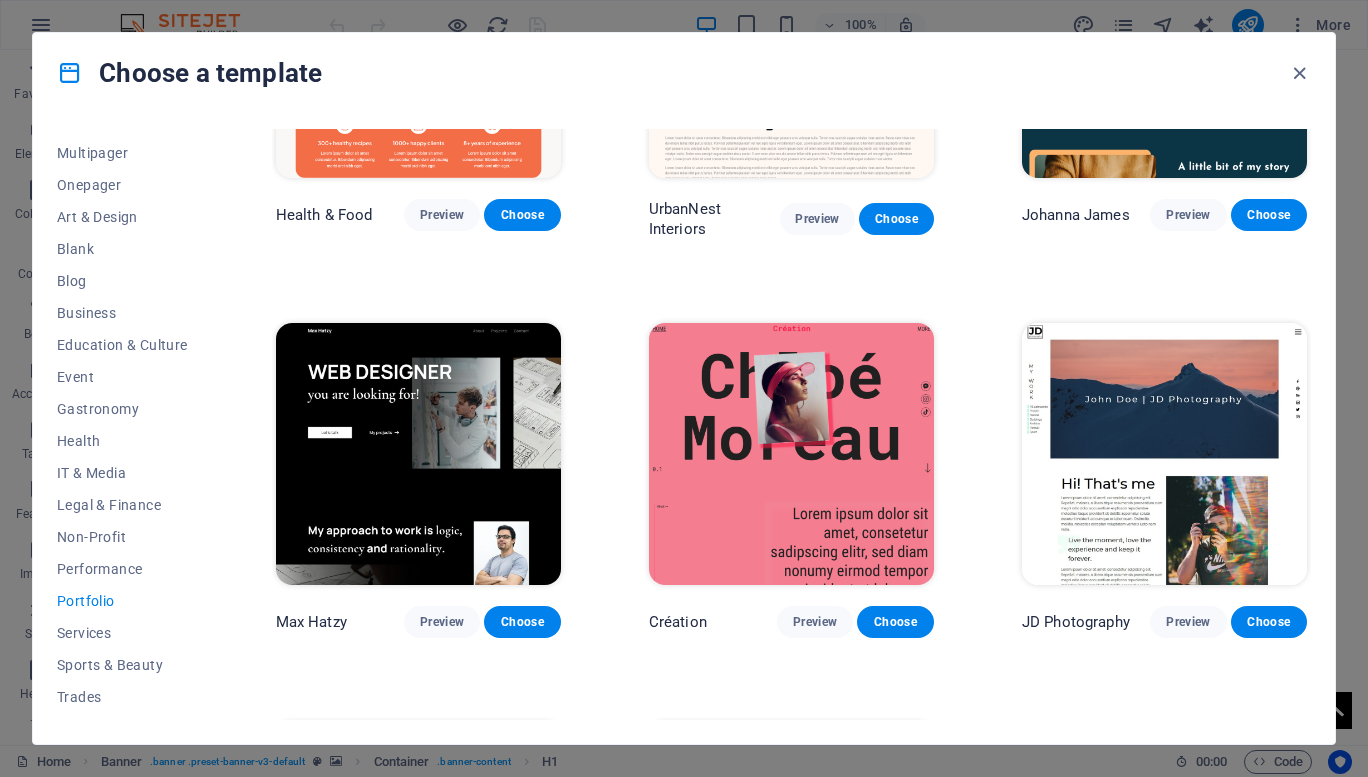 scroll, scrollTop: 219, scrollLeft: 0, axis: vertical 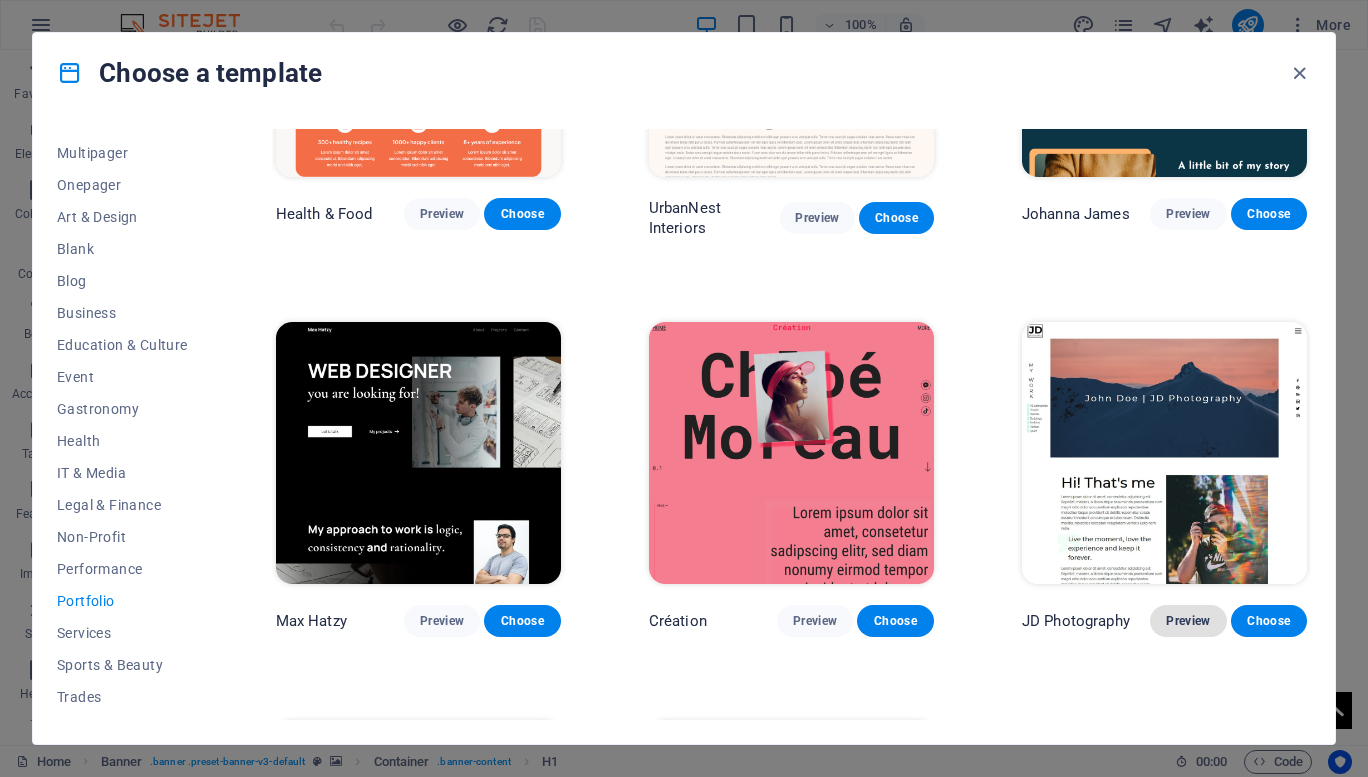 click on "Preview" at bounding box center [1188, 621] 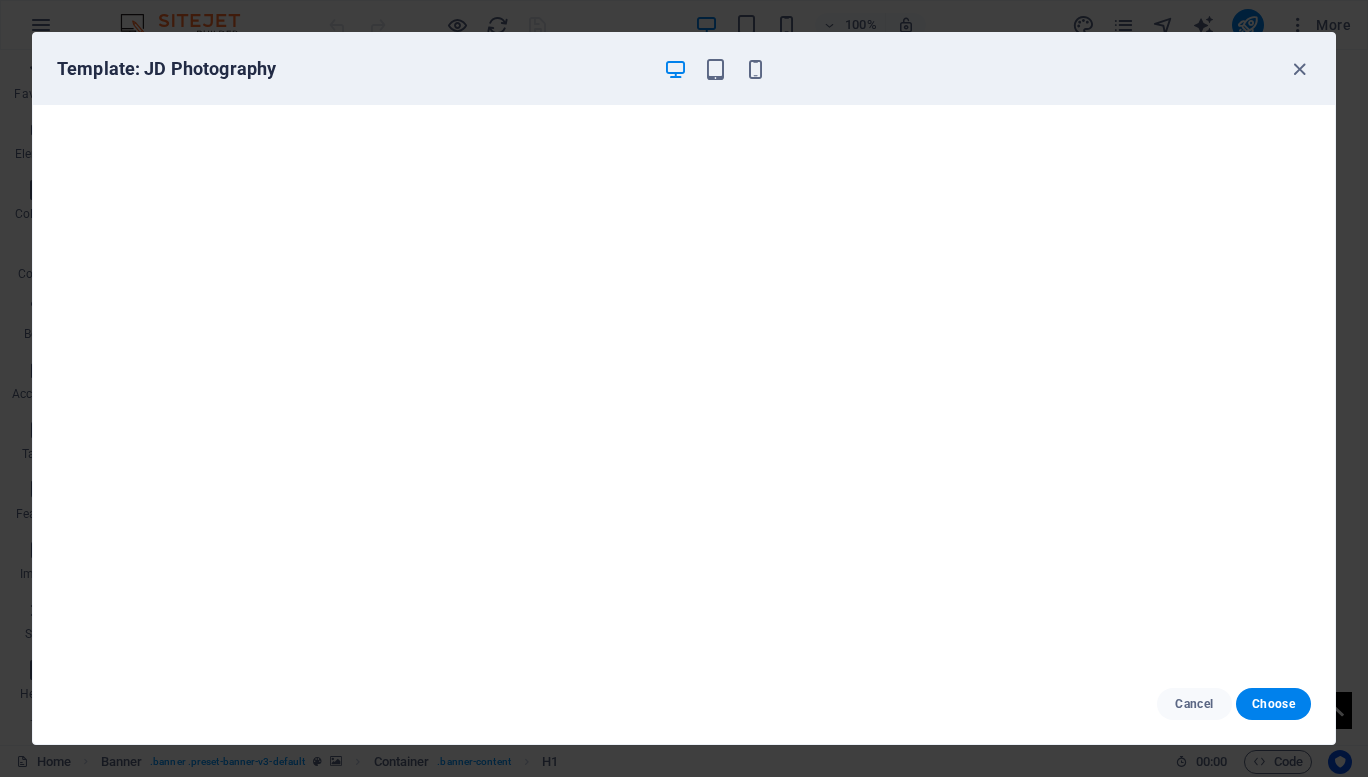 scroll, scrollTop: 4, scrollLeft: 0, axis: vertical 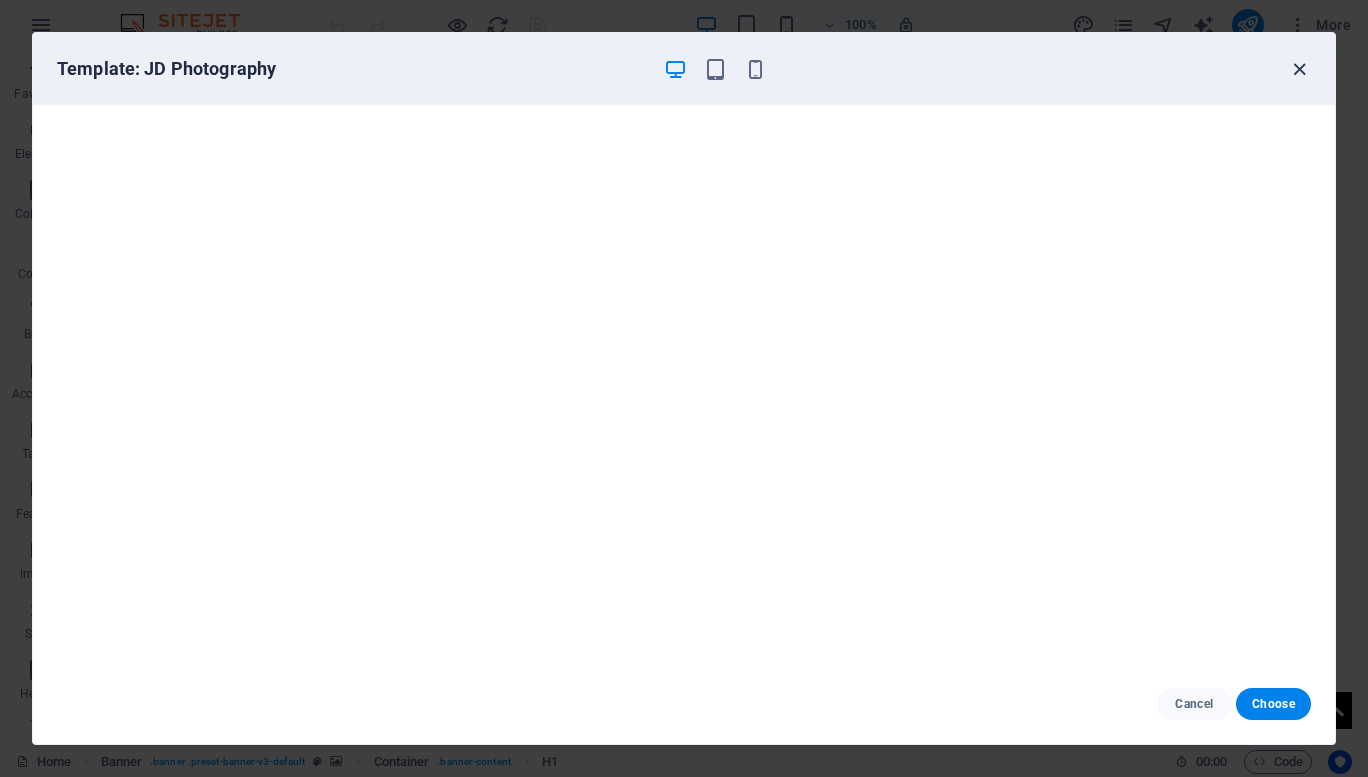 click at bounding box center (1299, 69) 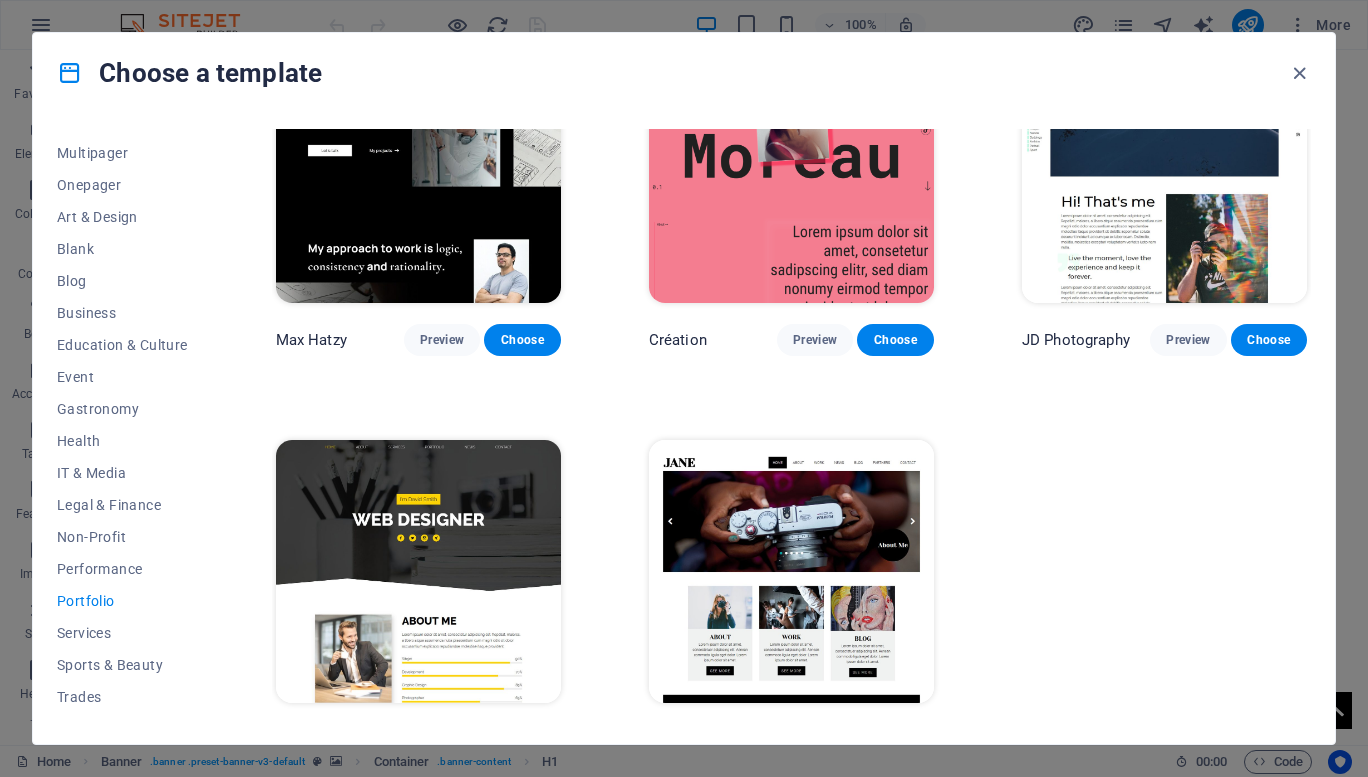 scroll, scrollTop: 528, scrollLeft: 0, axis: vertical 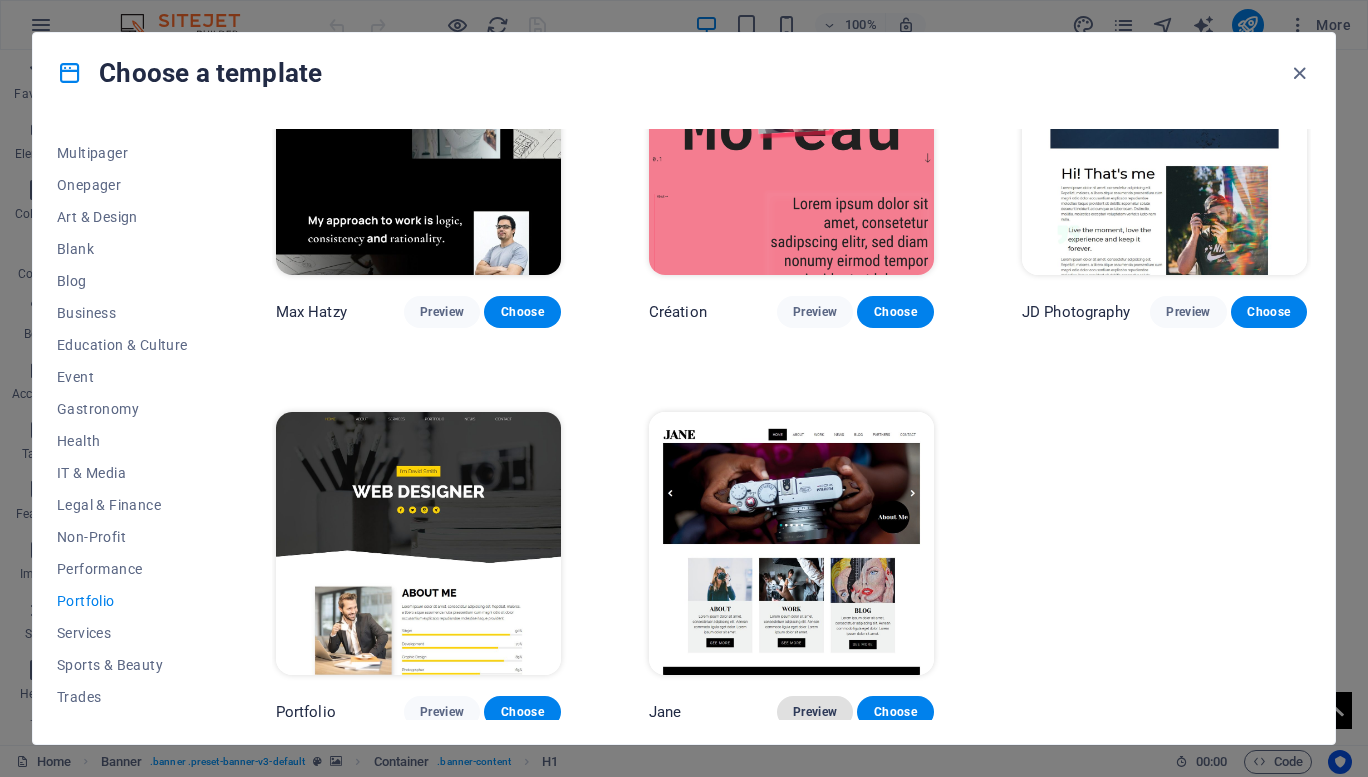 click on "Preview" at bounding box center [815, 712] 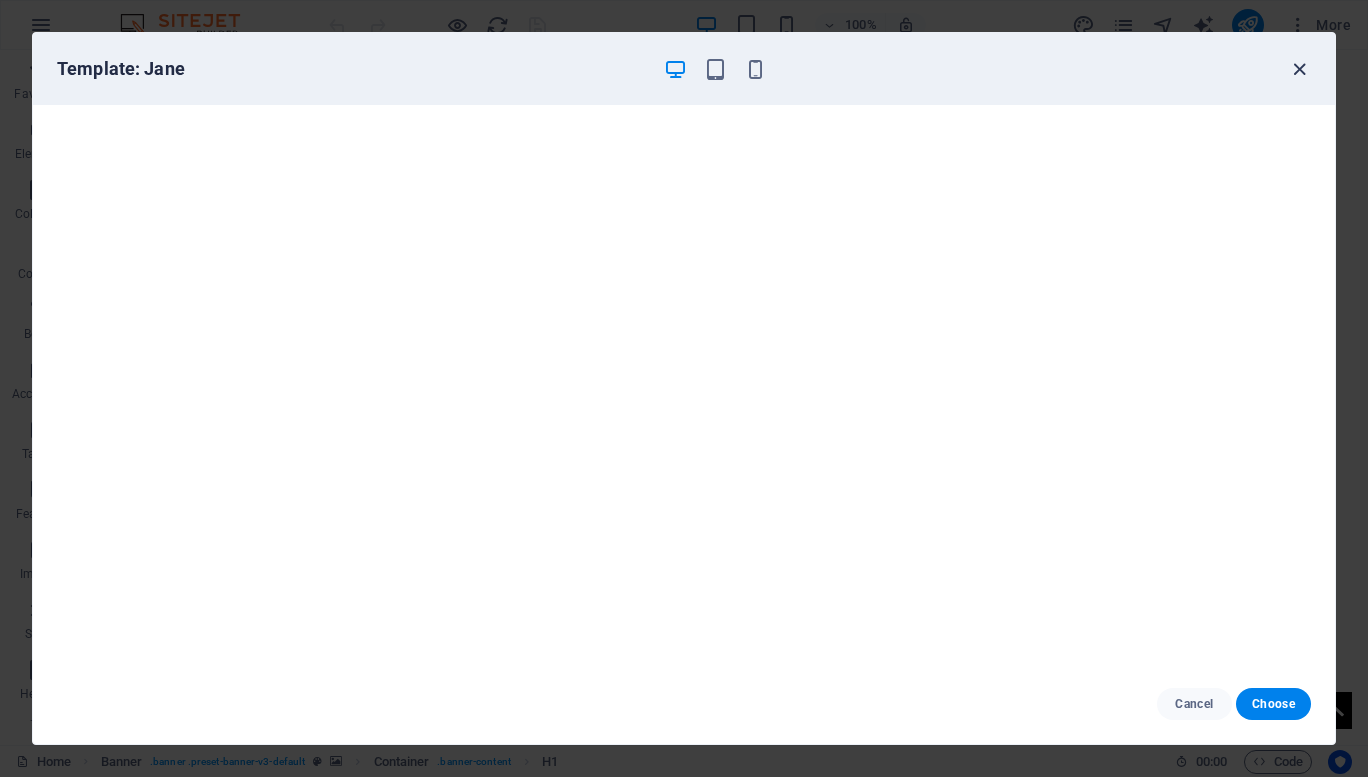click at bounding box center (1299, 69) 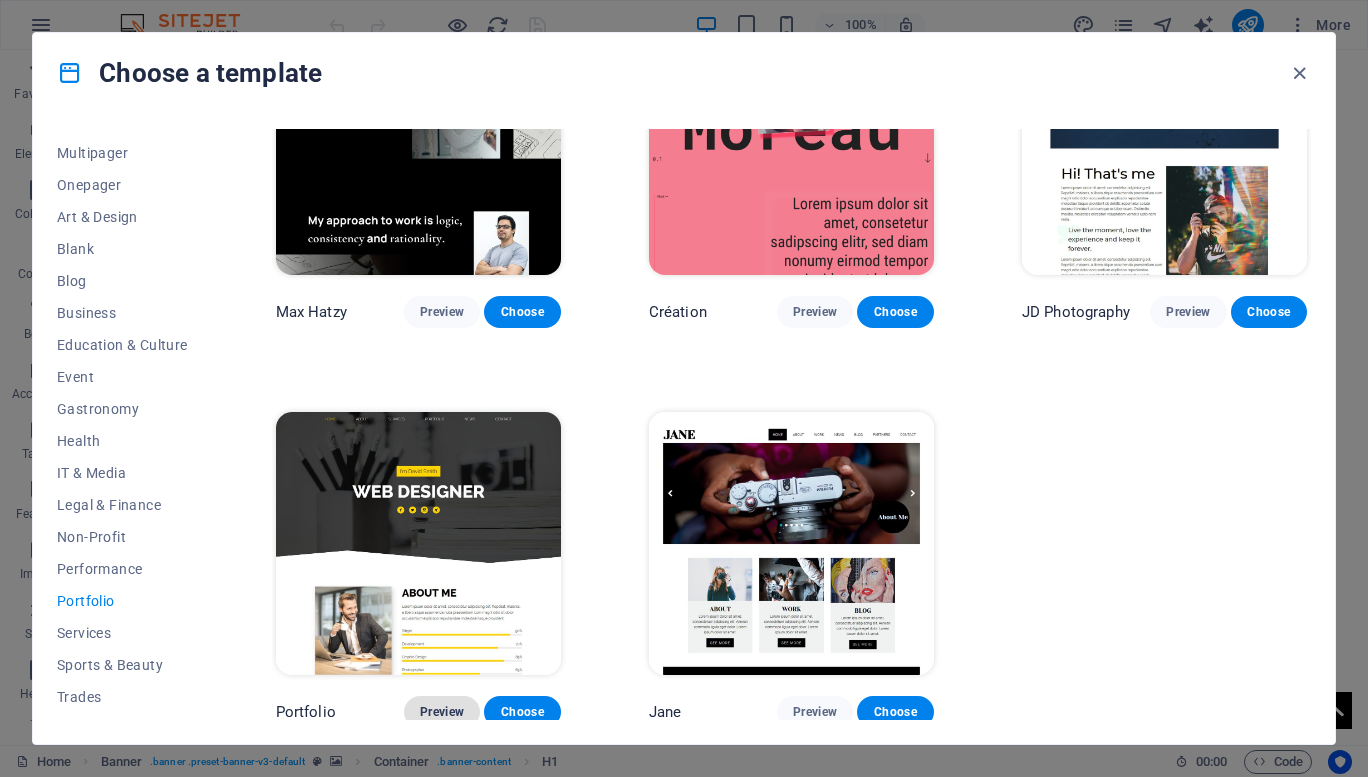 click on "Preview" at bounding box center [442, 712] 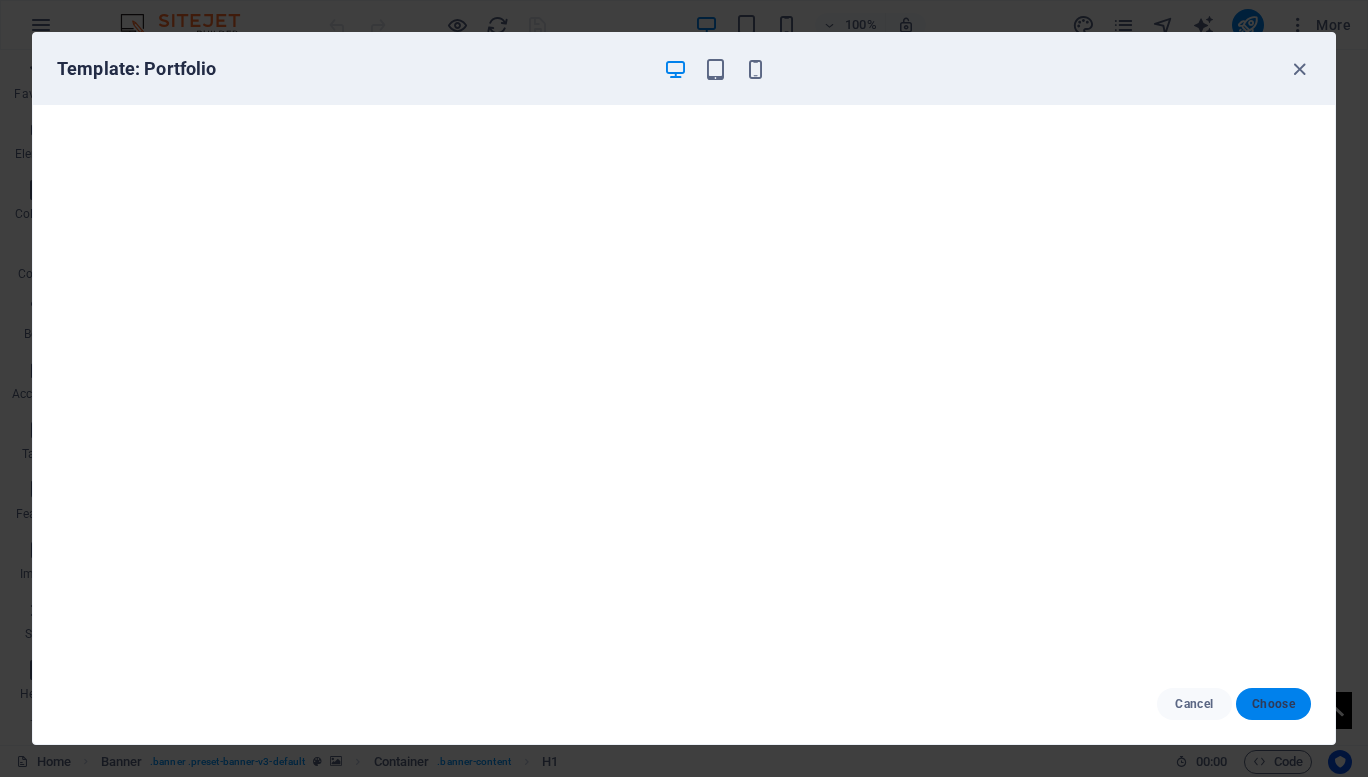 click on "Choose" at bounding box center [1273, 704] 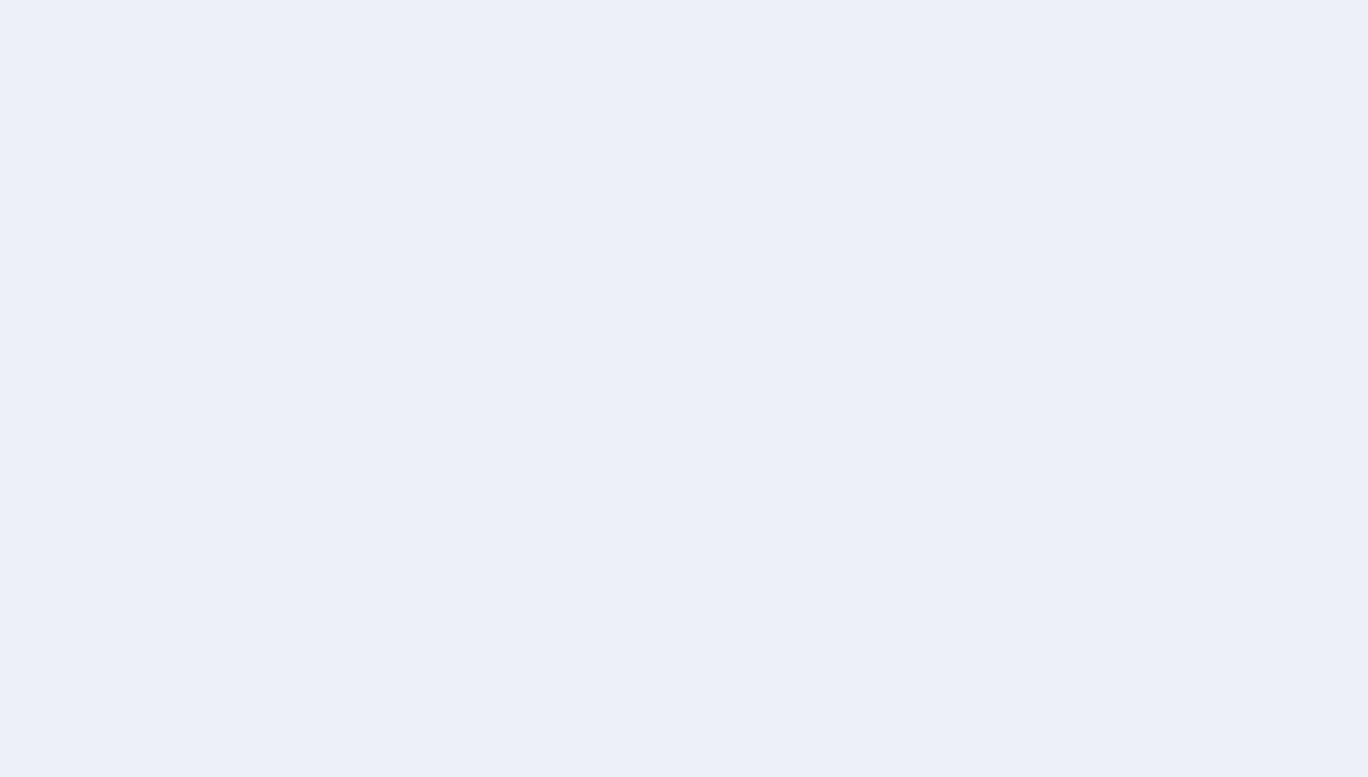 scroll, scrollTop: 0, scrollLeft: 0, axis: both 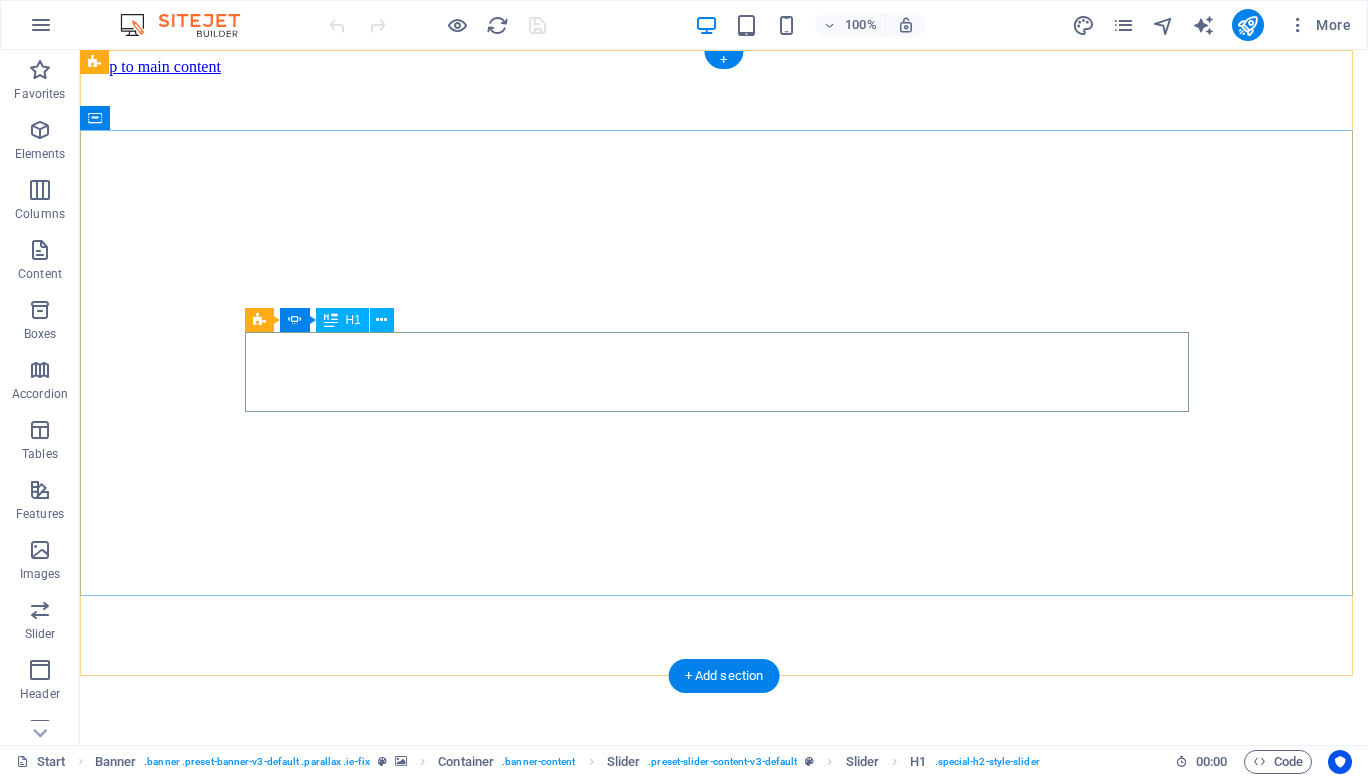 click on "Webdesigner" at bounding box center (560, 4563) 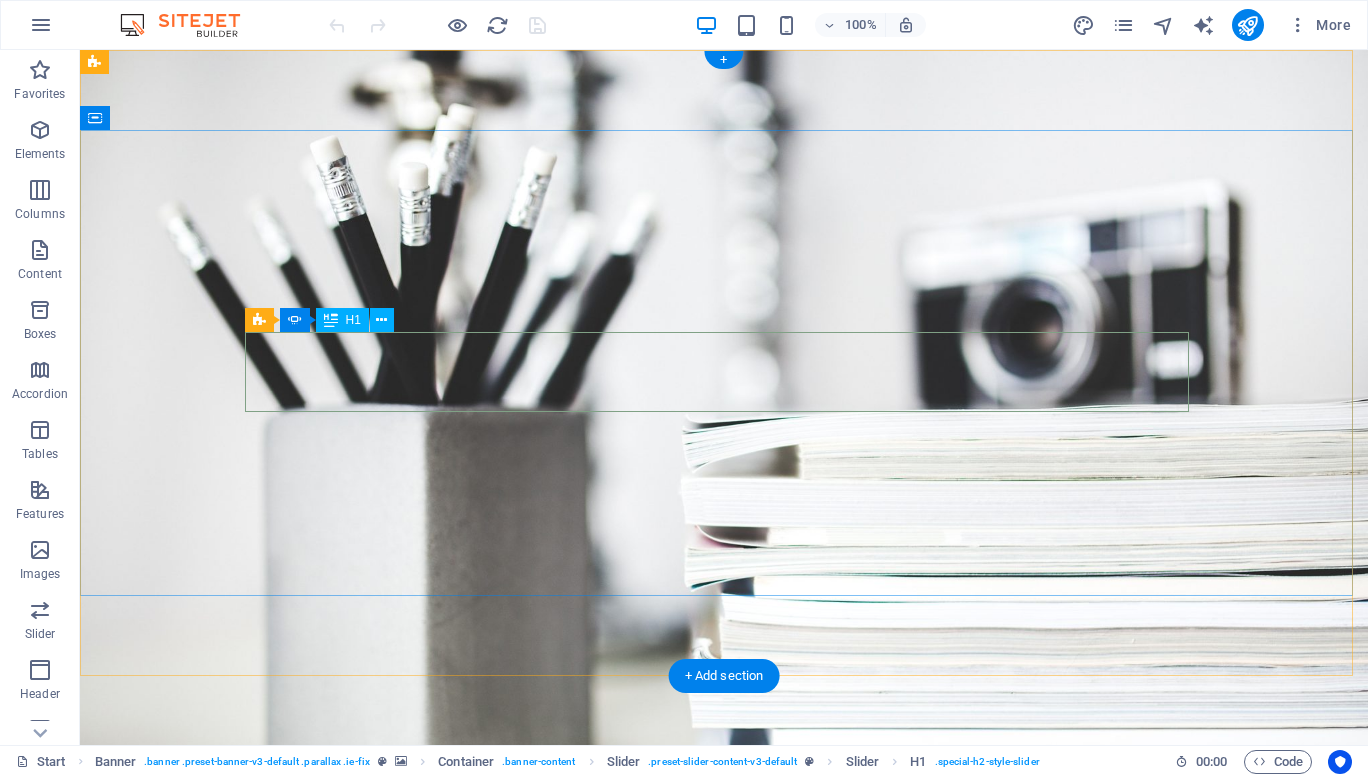 click on "Webdesigner" at bounding box center [724, 1015] 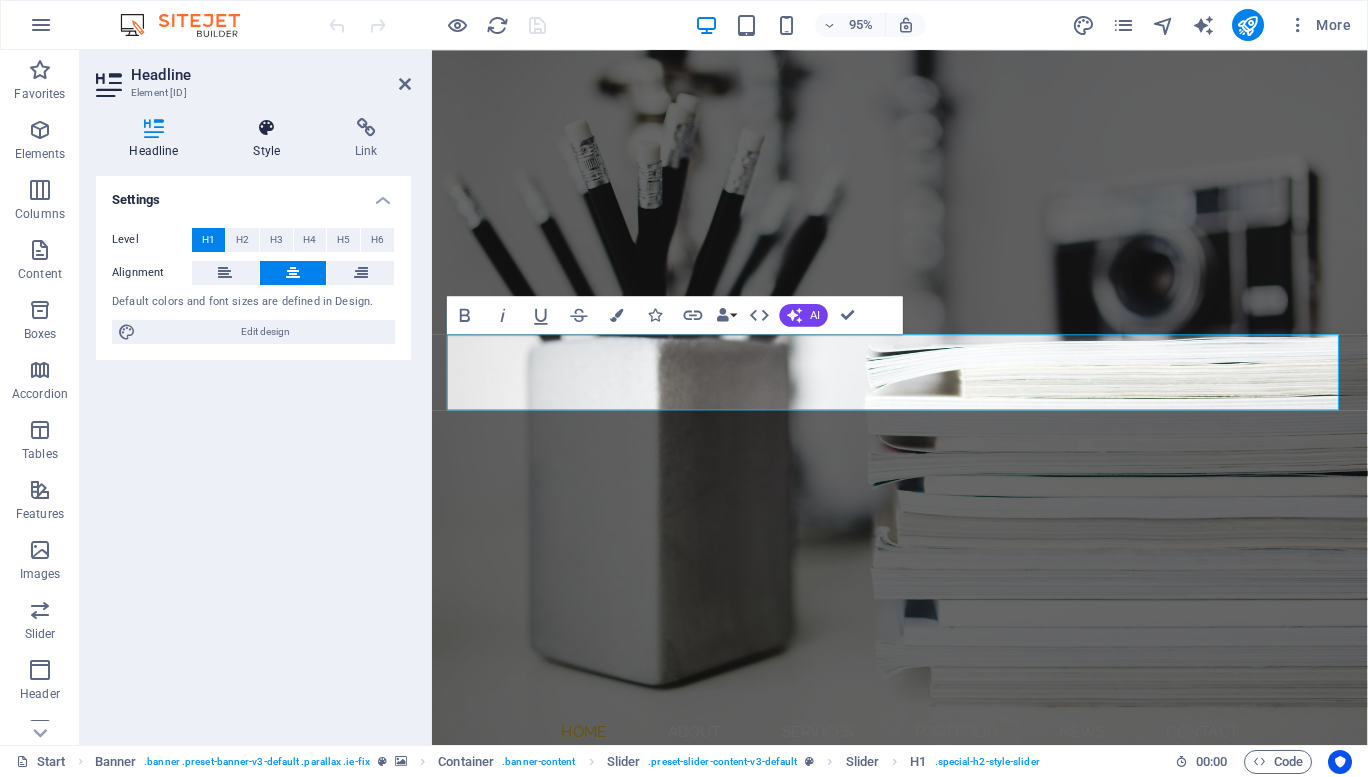 click at bounding box center [267, 128] 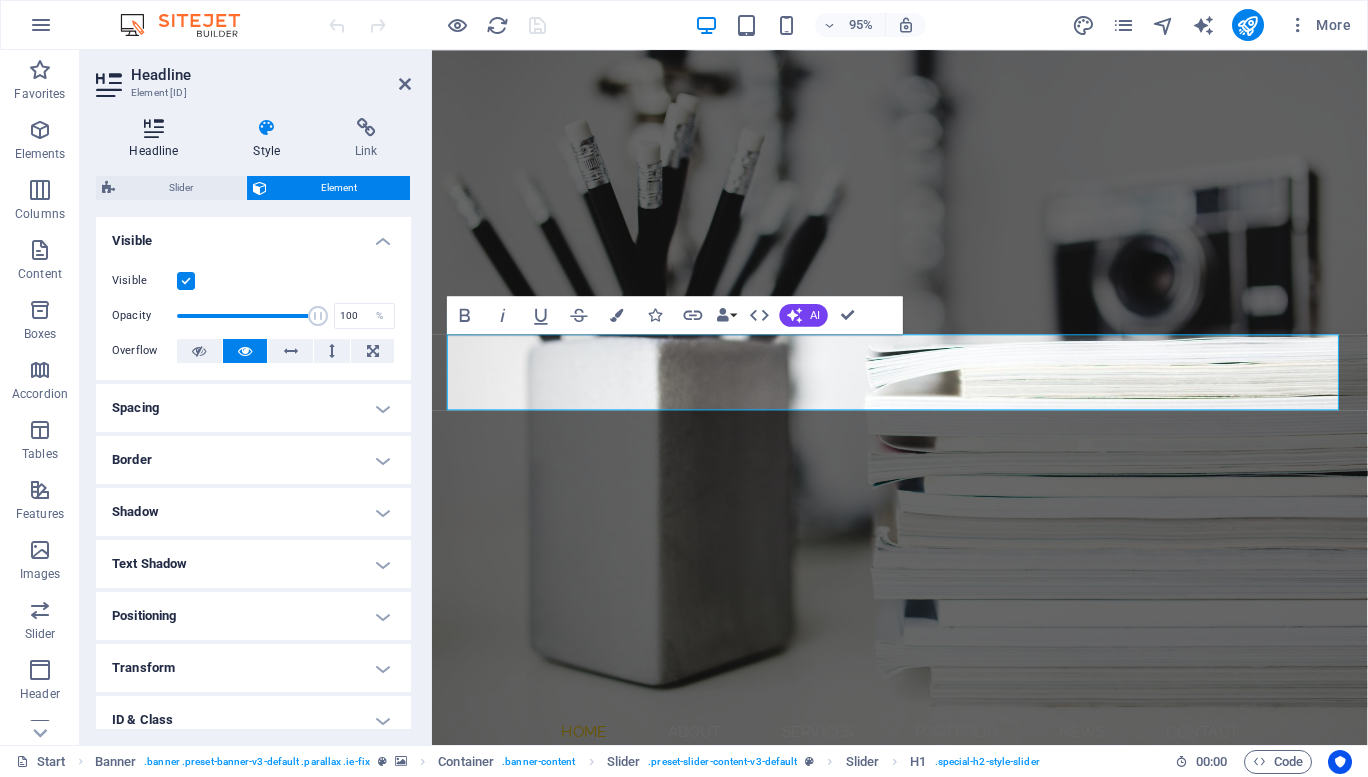click at bounding box center (154, 128) 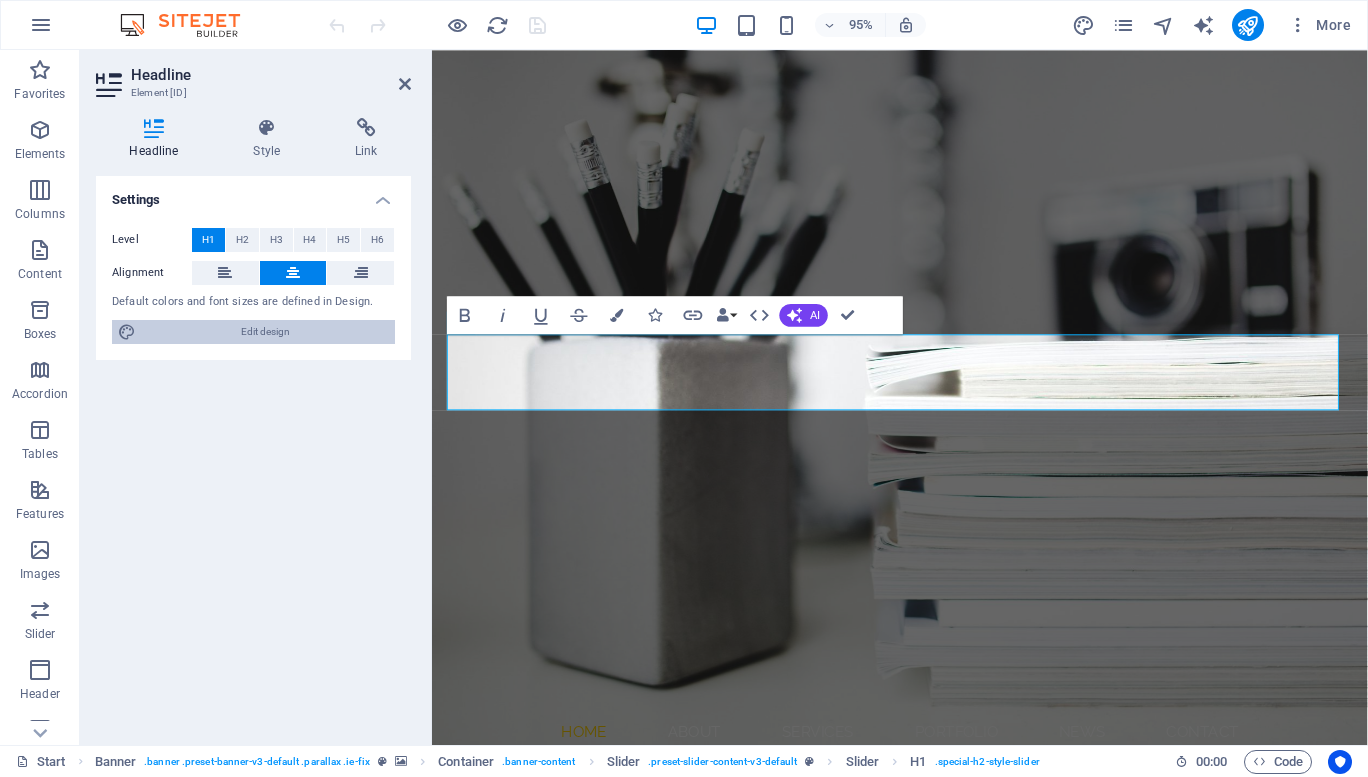 drag, startPoint x: 247, startPoint y: 335, endPoint x: 892, endPoint y: 544, distance: 678.01624 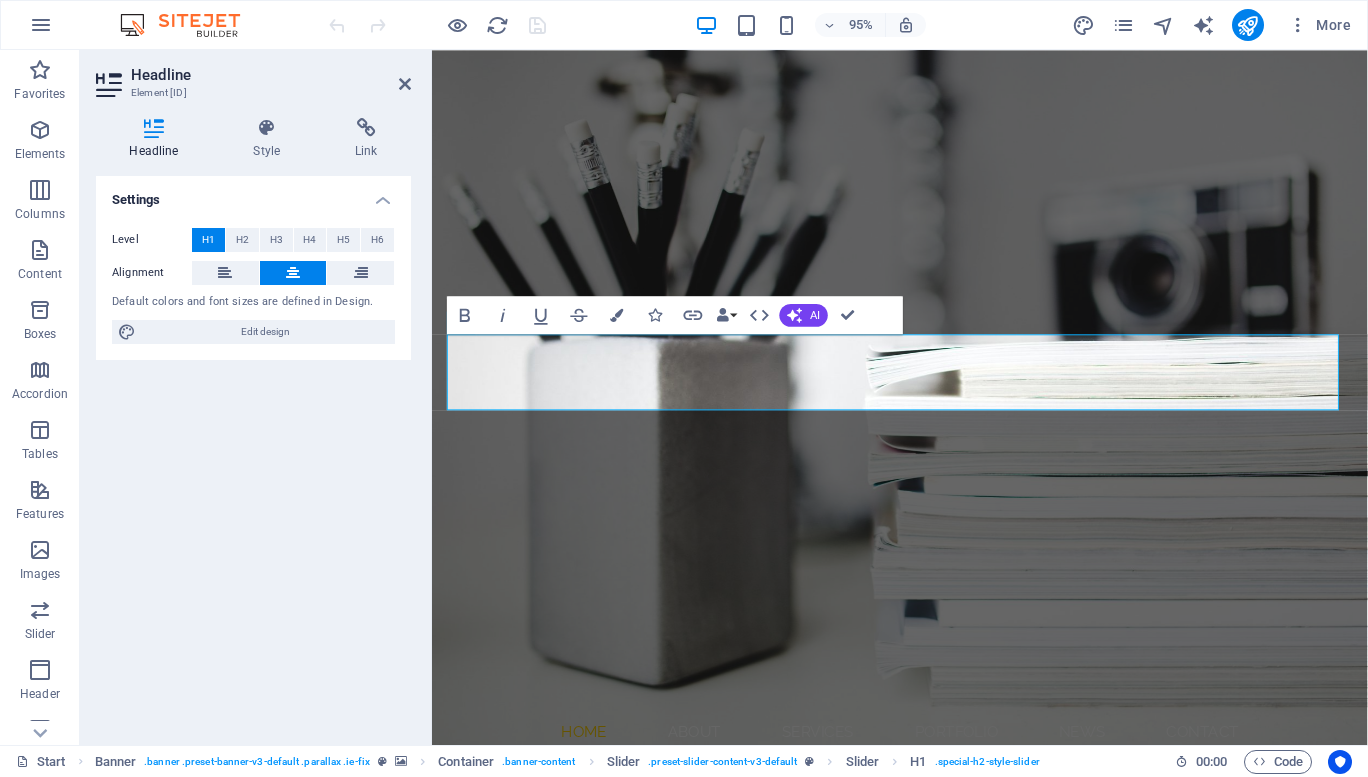 select on "px" 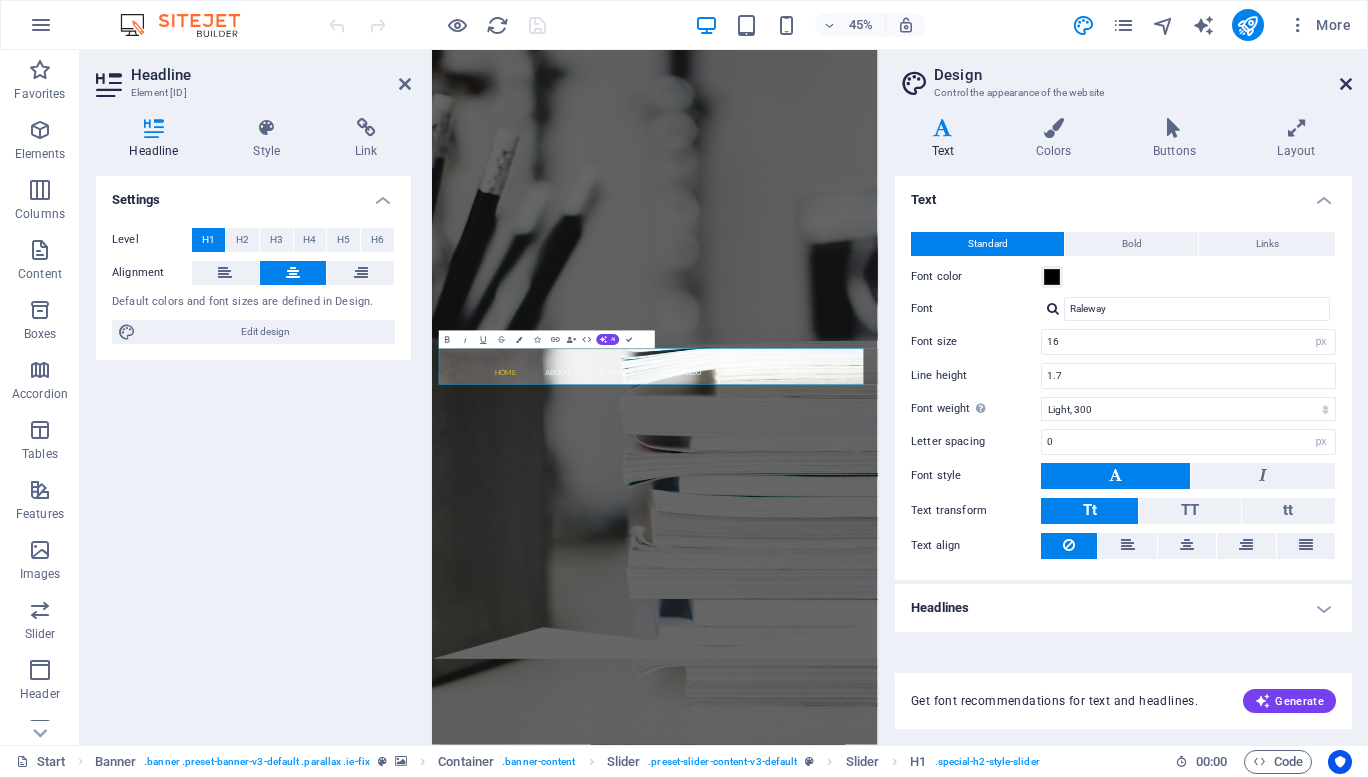 click at bounding box center [1346, 84] 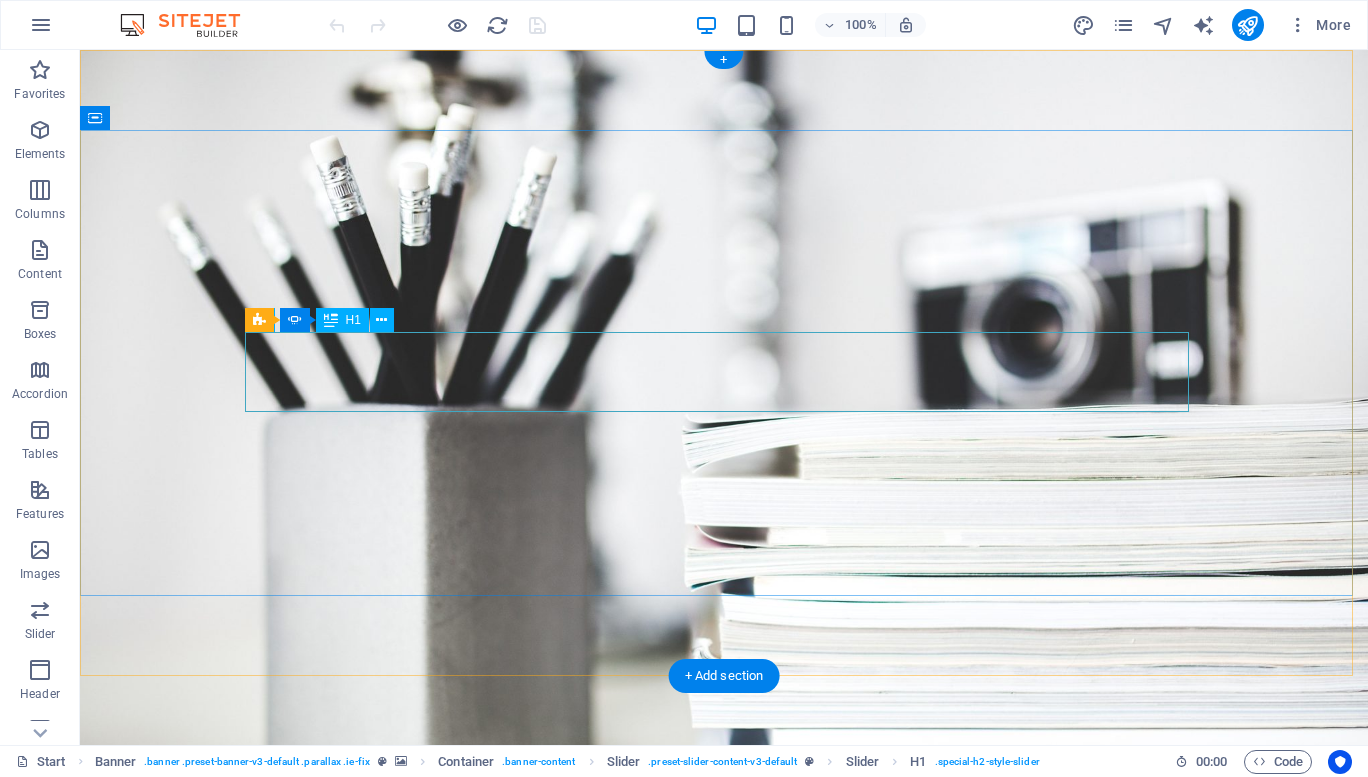 click on "Developer" at bounding box center (-220, 1095) 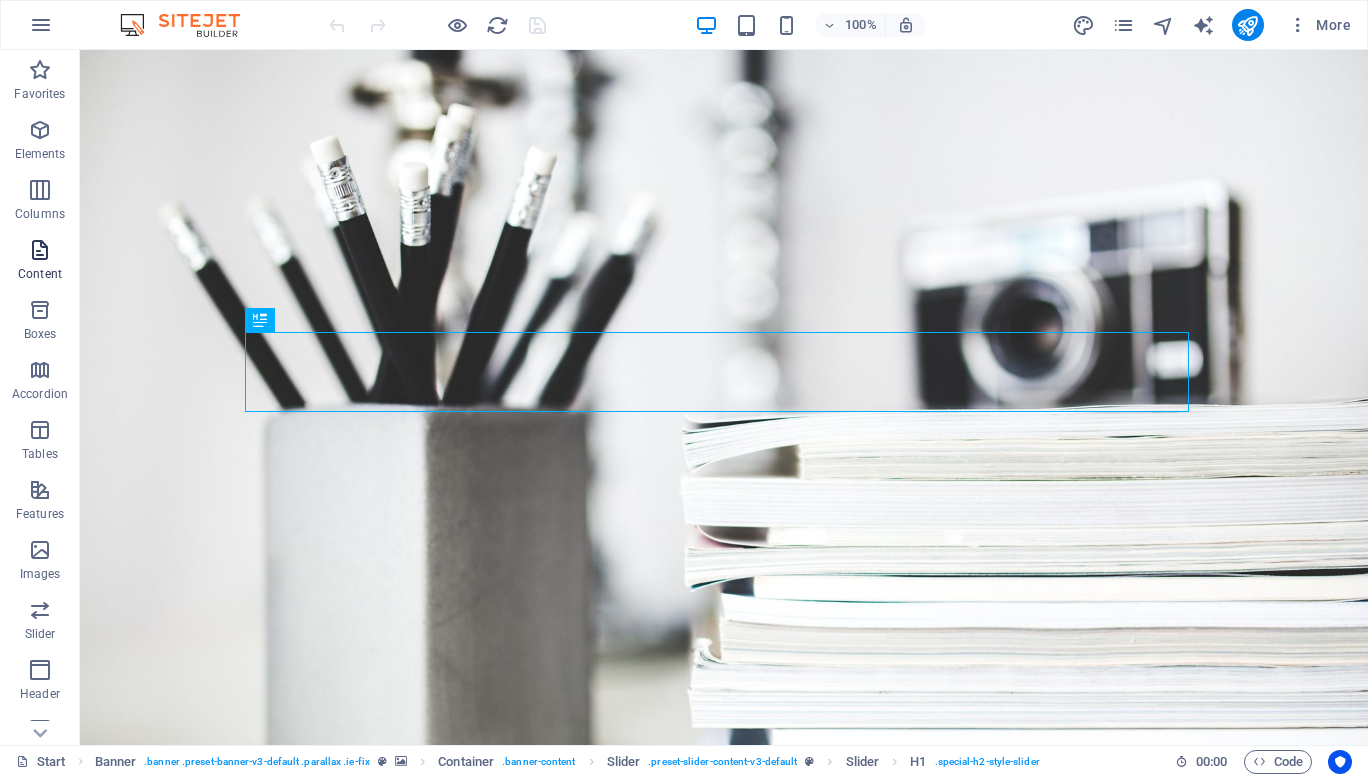click on "Content" at bounding box center (40, 274) 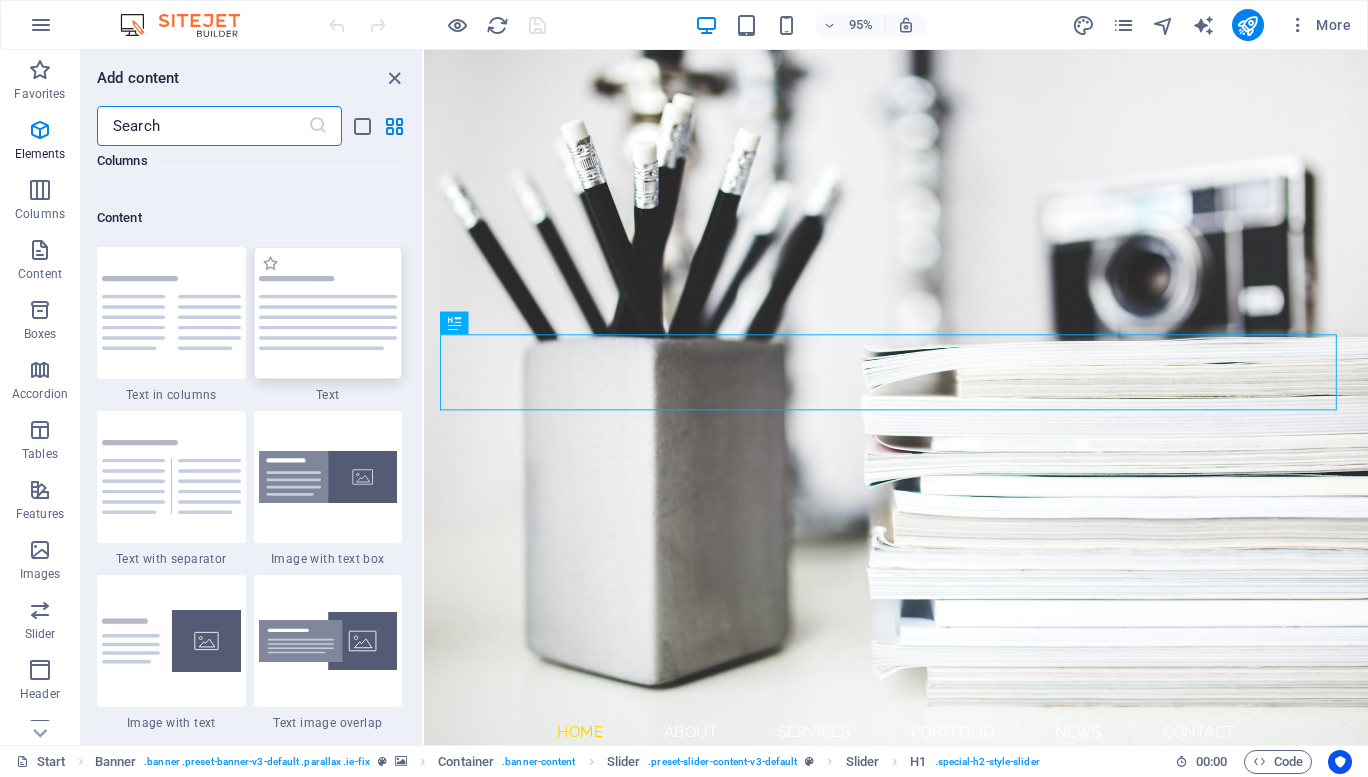 scroll, scrollTop: 3499, scrollLeft: 0, axis: vertical 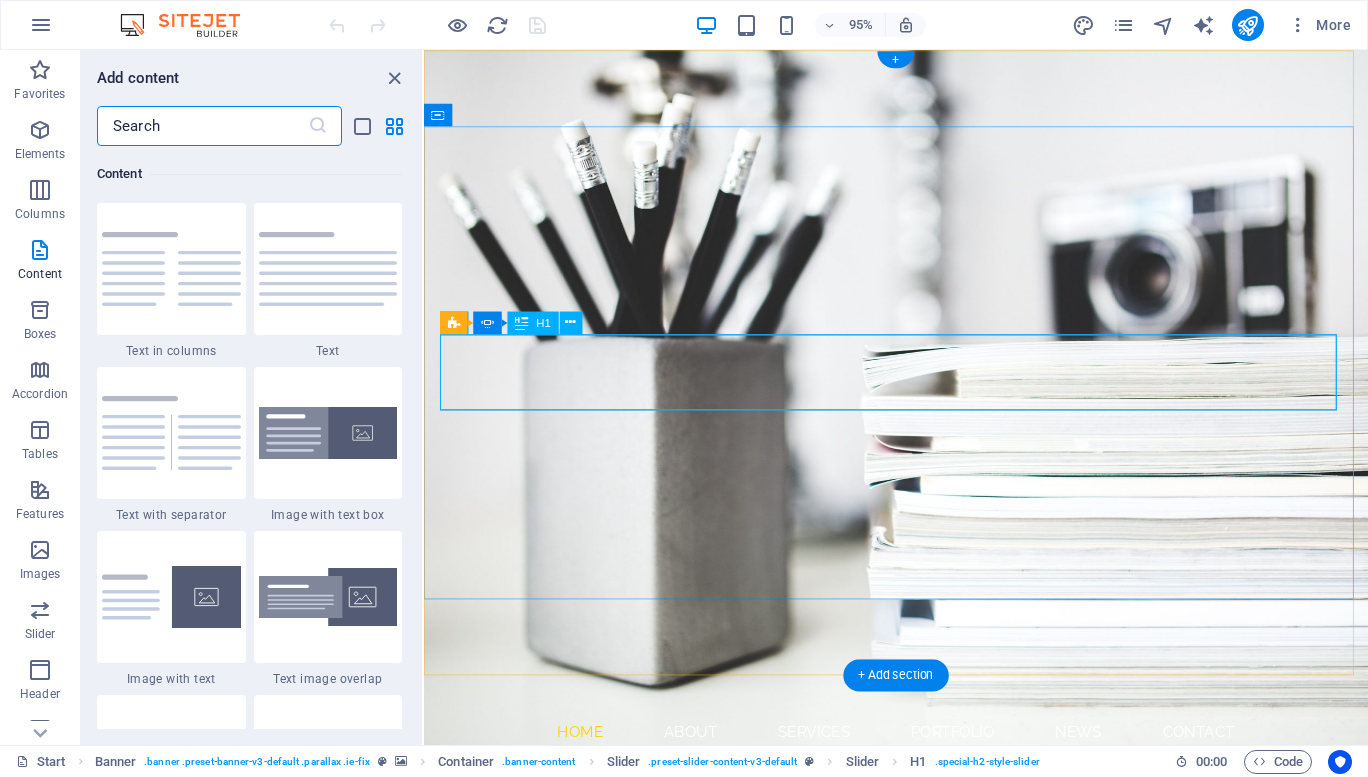 click on "Photographer" at bounding box center [-967, 1175] 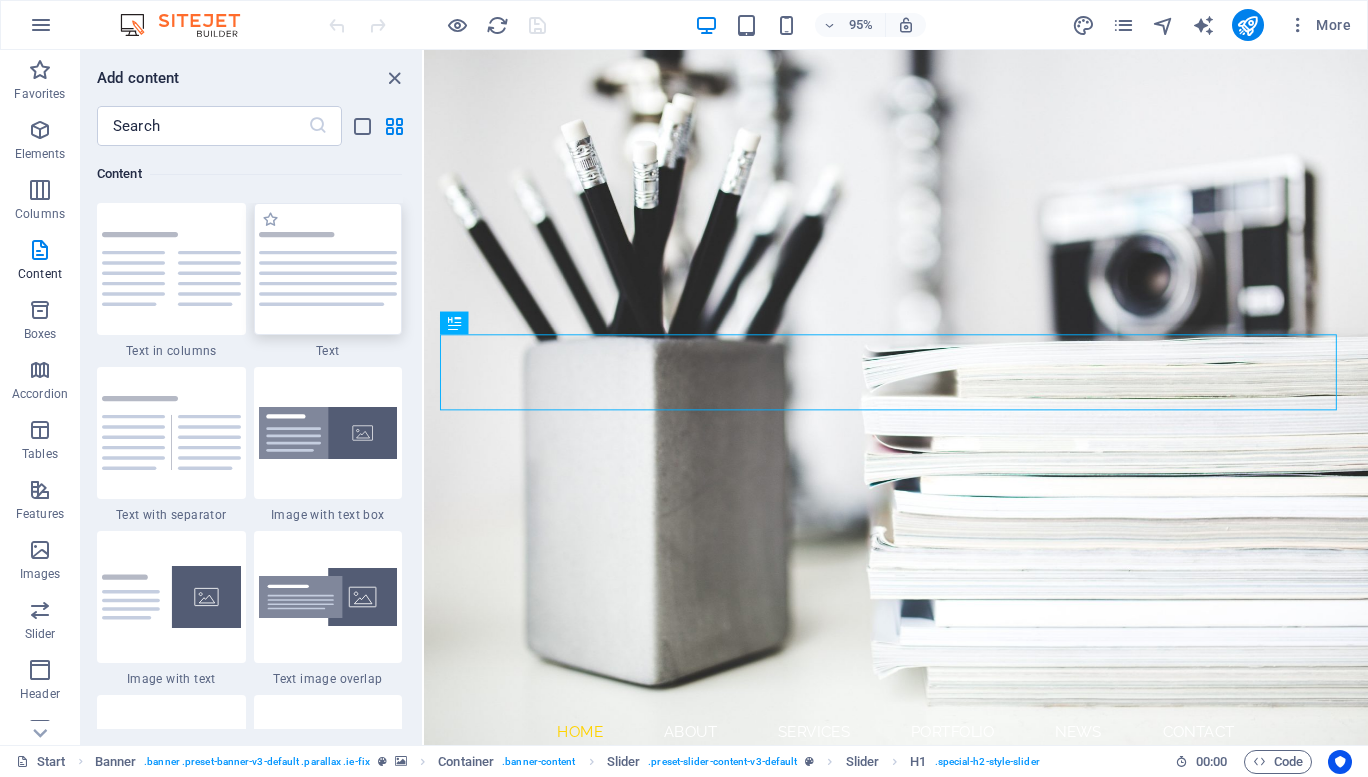 drag, startPoint x: 344, startPoint y: 297, endPoint x: 413, endPoint y: 339, distance: 80.77747 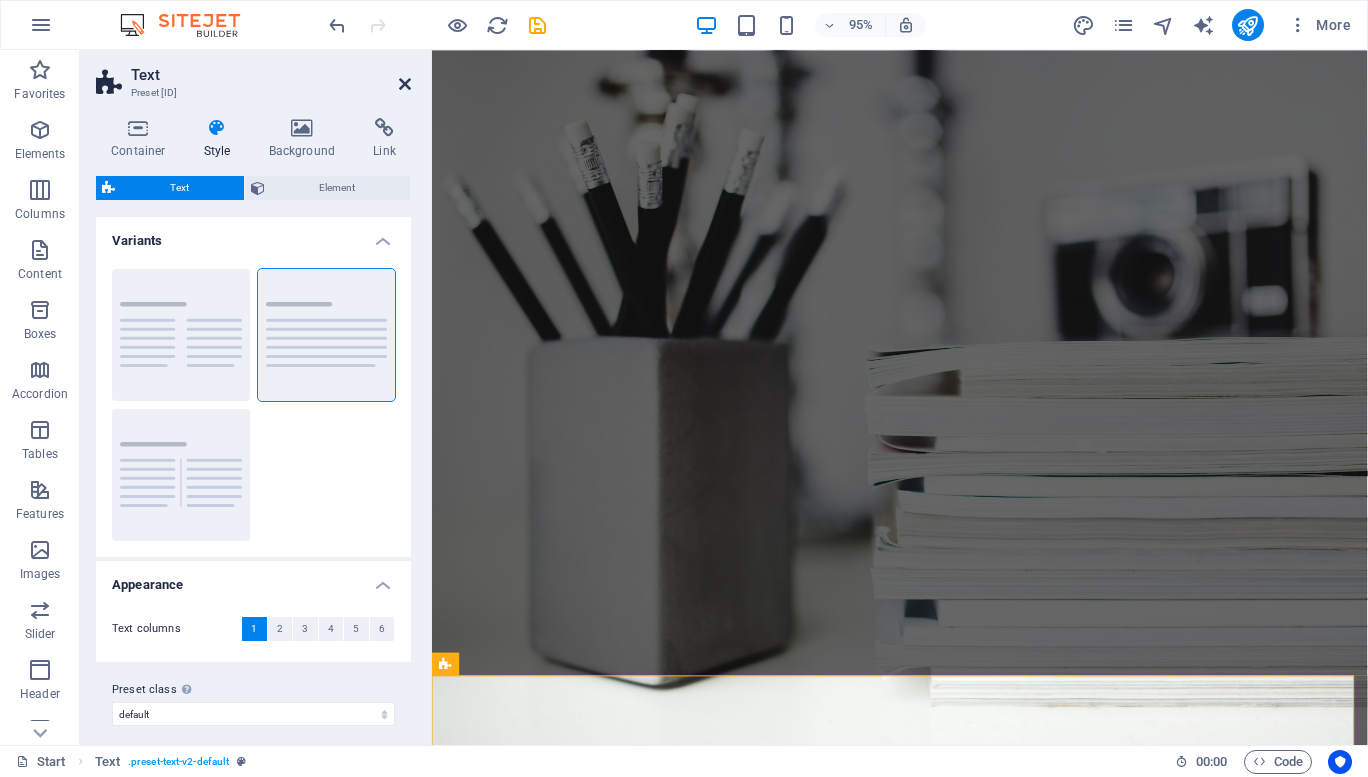 click at bounding box center (405, 84) 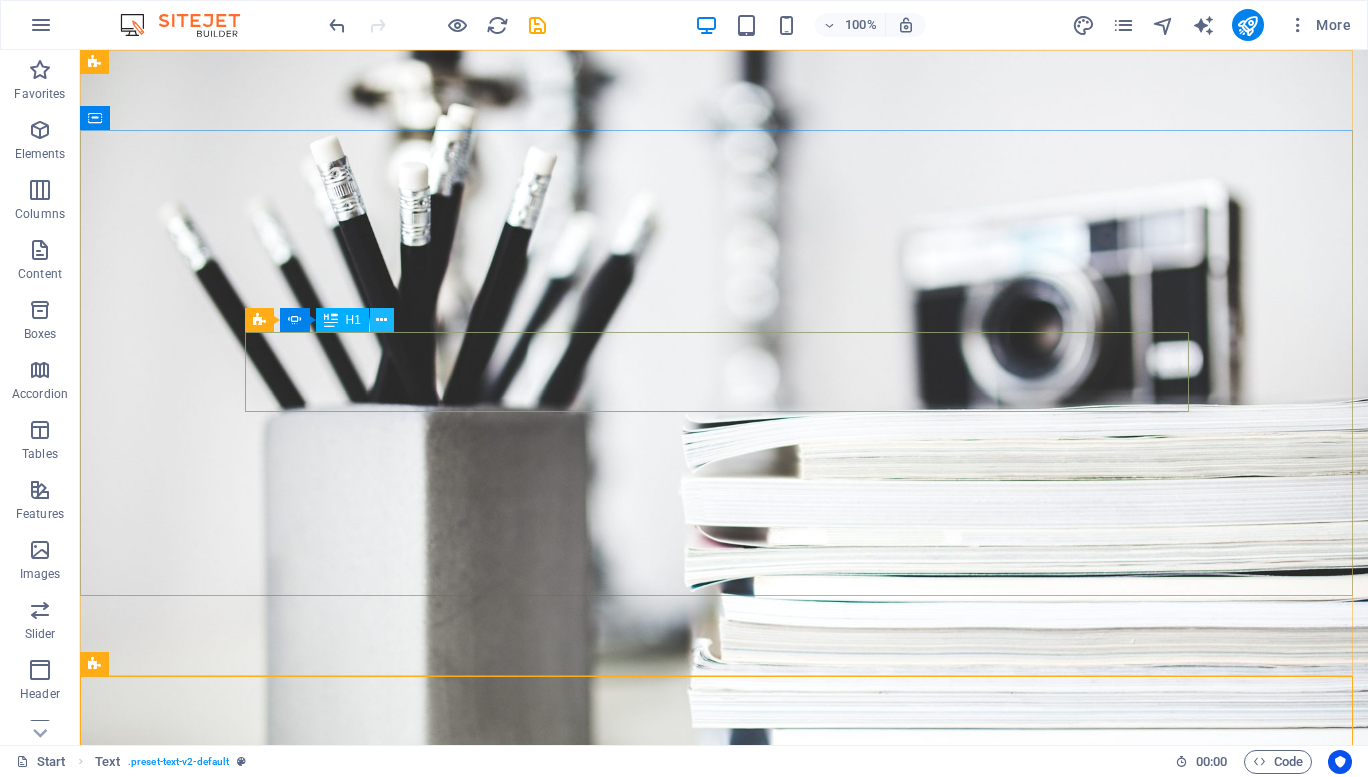 click at bounding box center (381, 320) 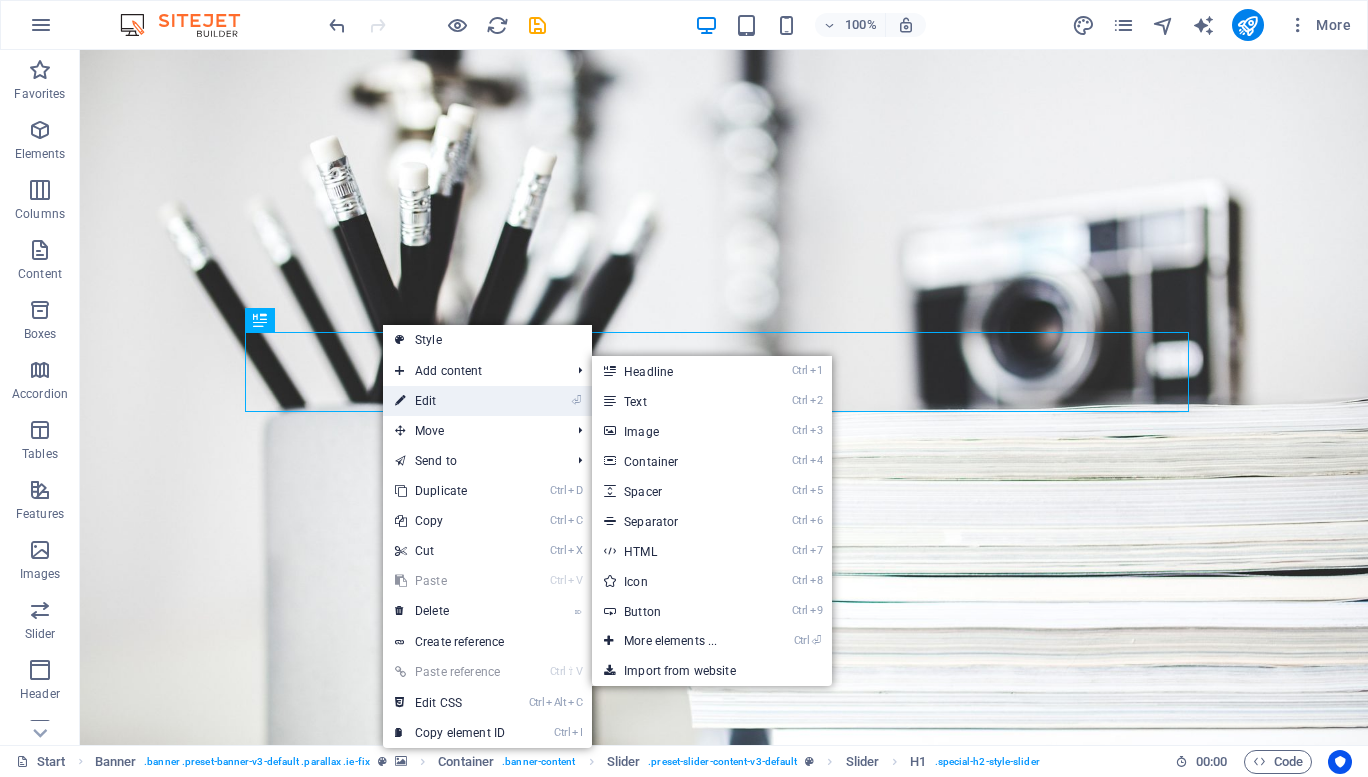 click on "⏎  Edit" at bounding box center (450, 401) 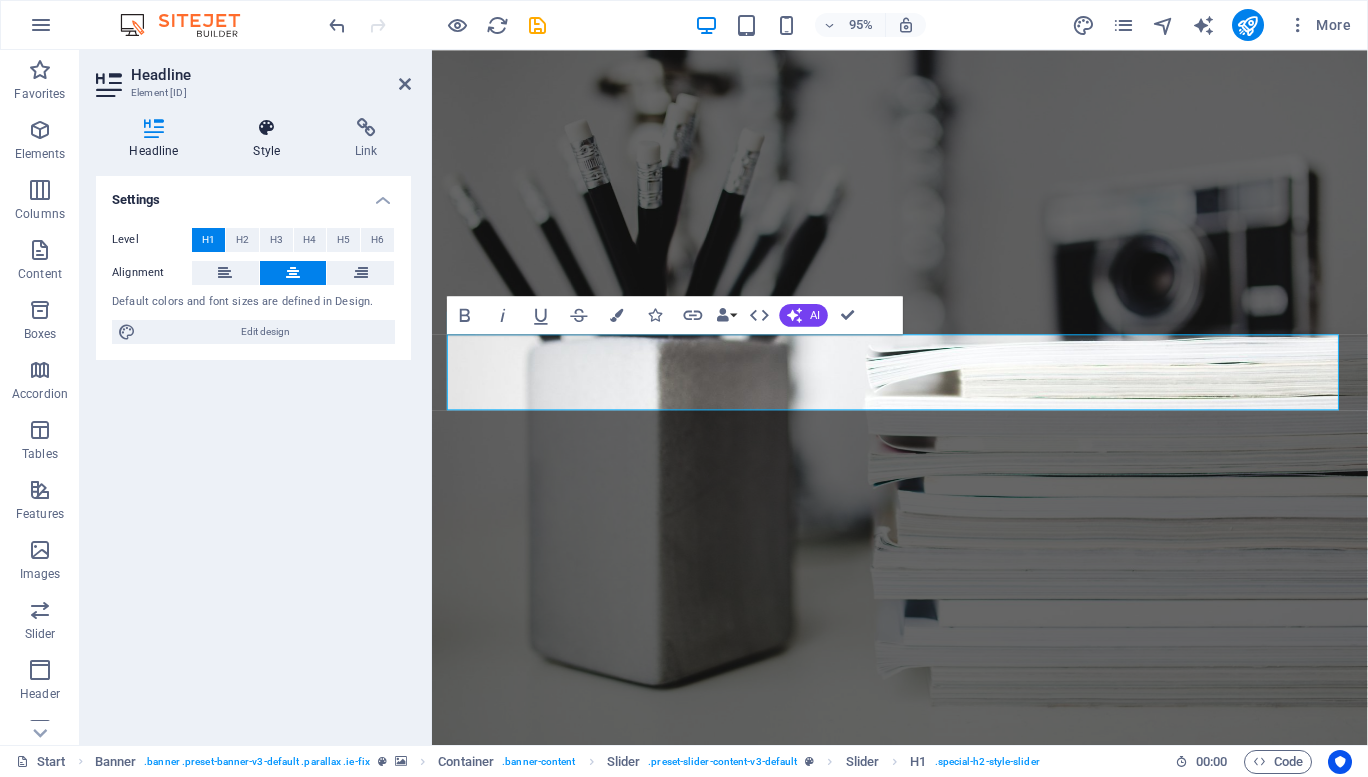 click on "Style" at bounding box center (271, 139) 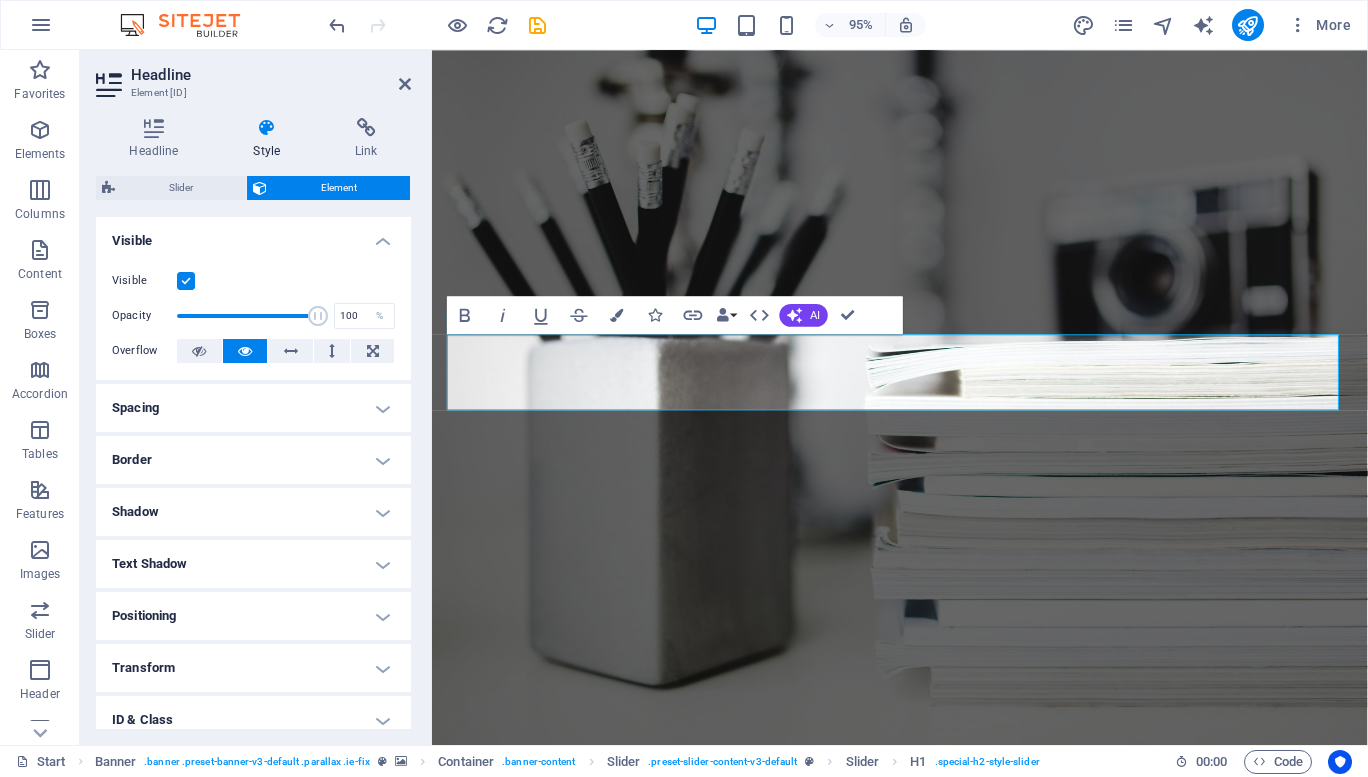 scroll, scrollTop: 118, scrollLeft: 0, axis: vertical 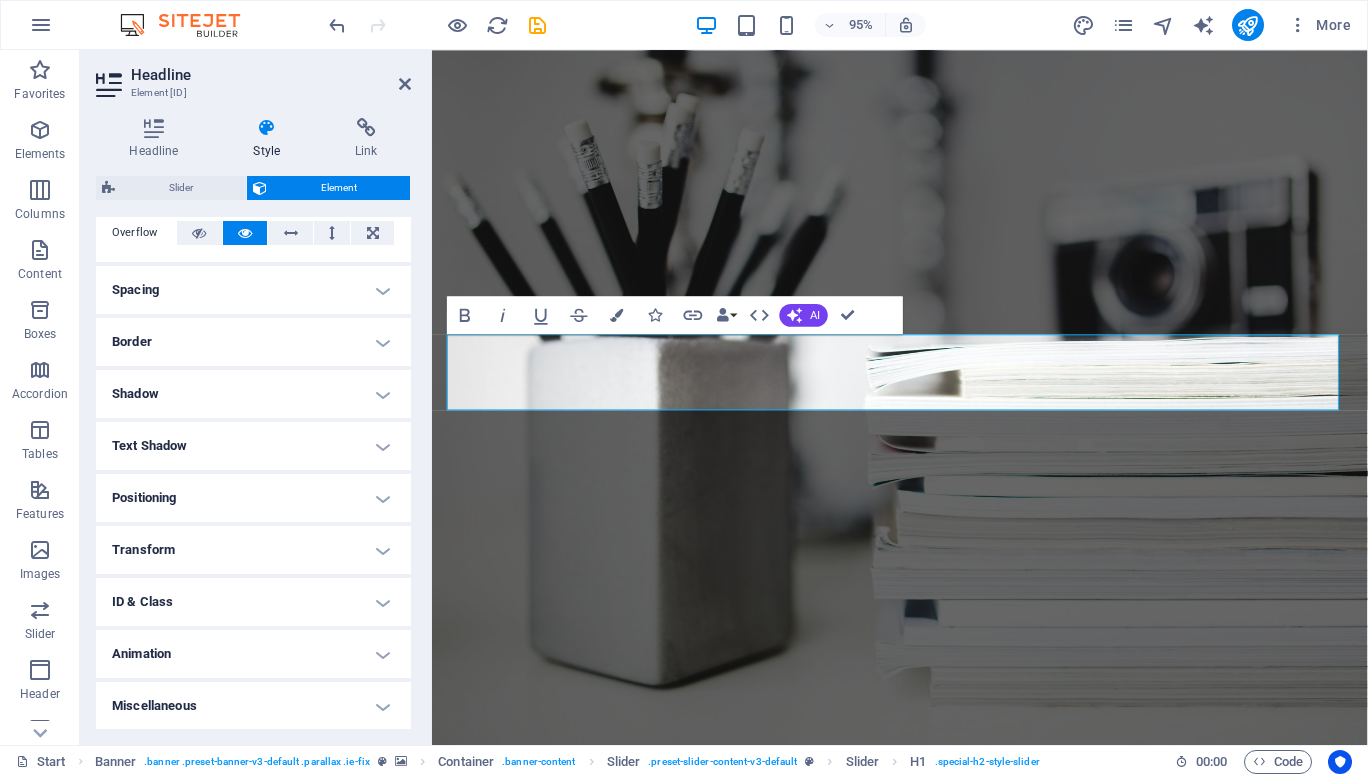 click on "Animation" at bounding box center [253, 654] 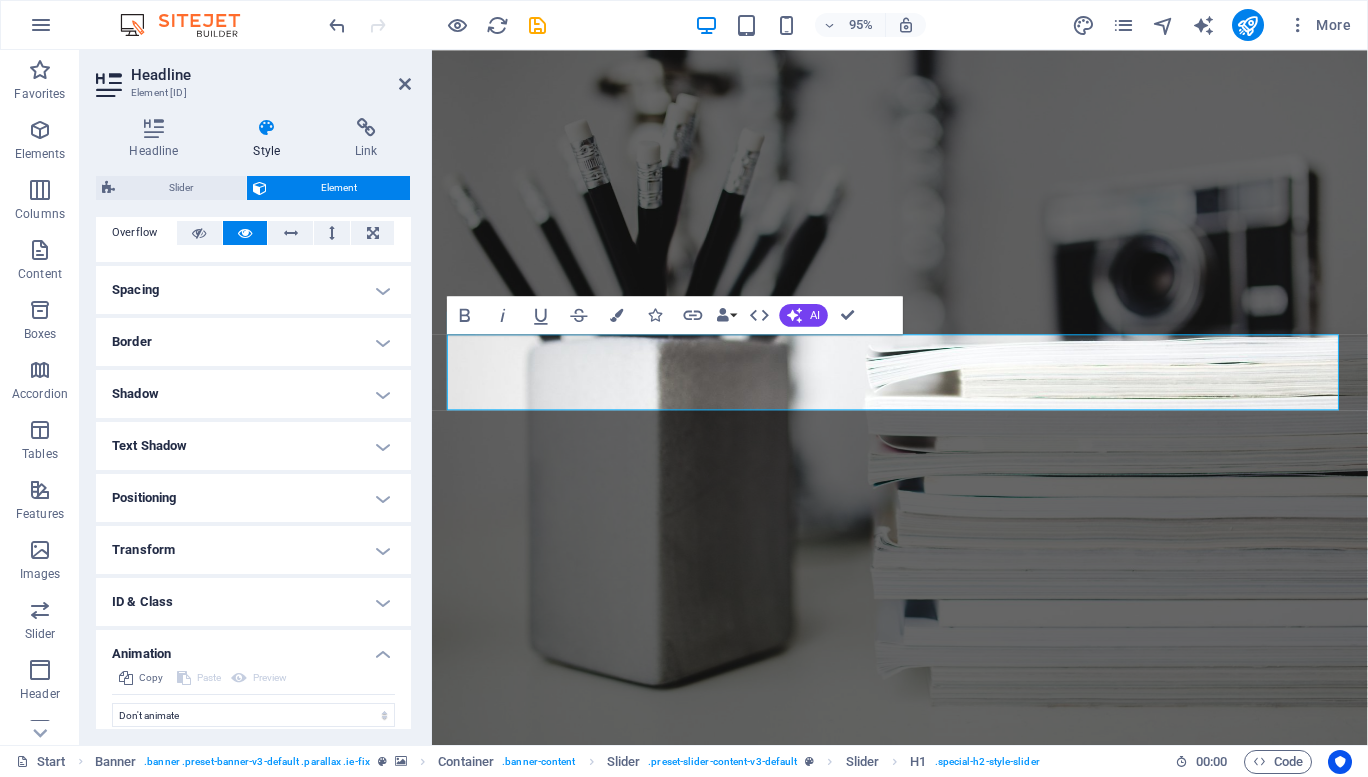 scroll, scrollTop: 183, scrollLeft: 0, axis: vertical 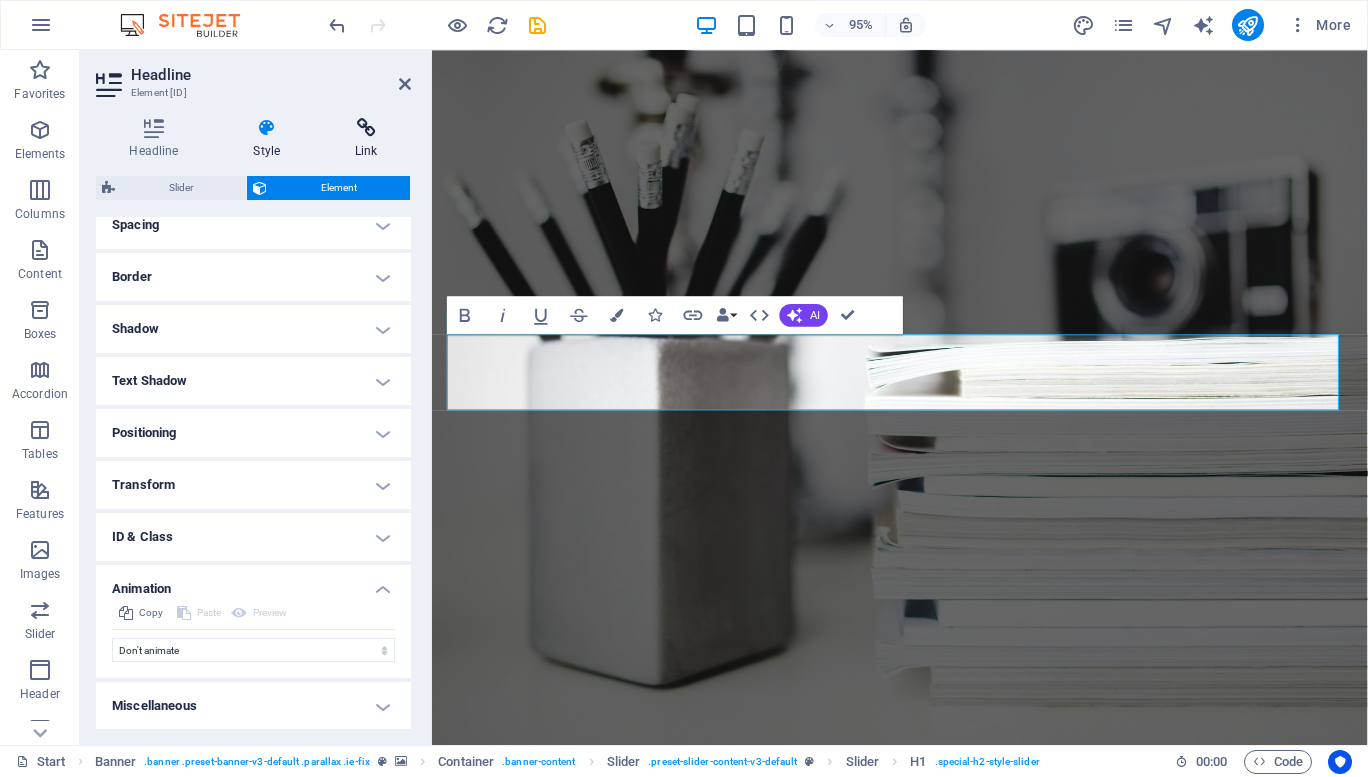 click at bounding box center (366, 128) 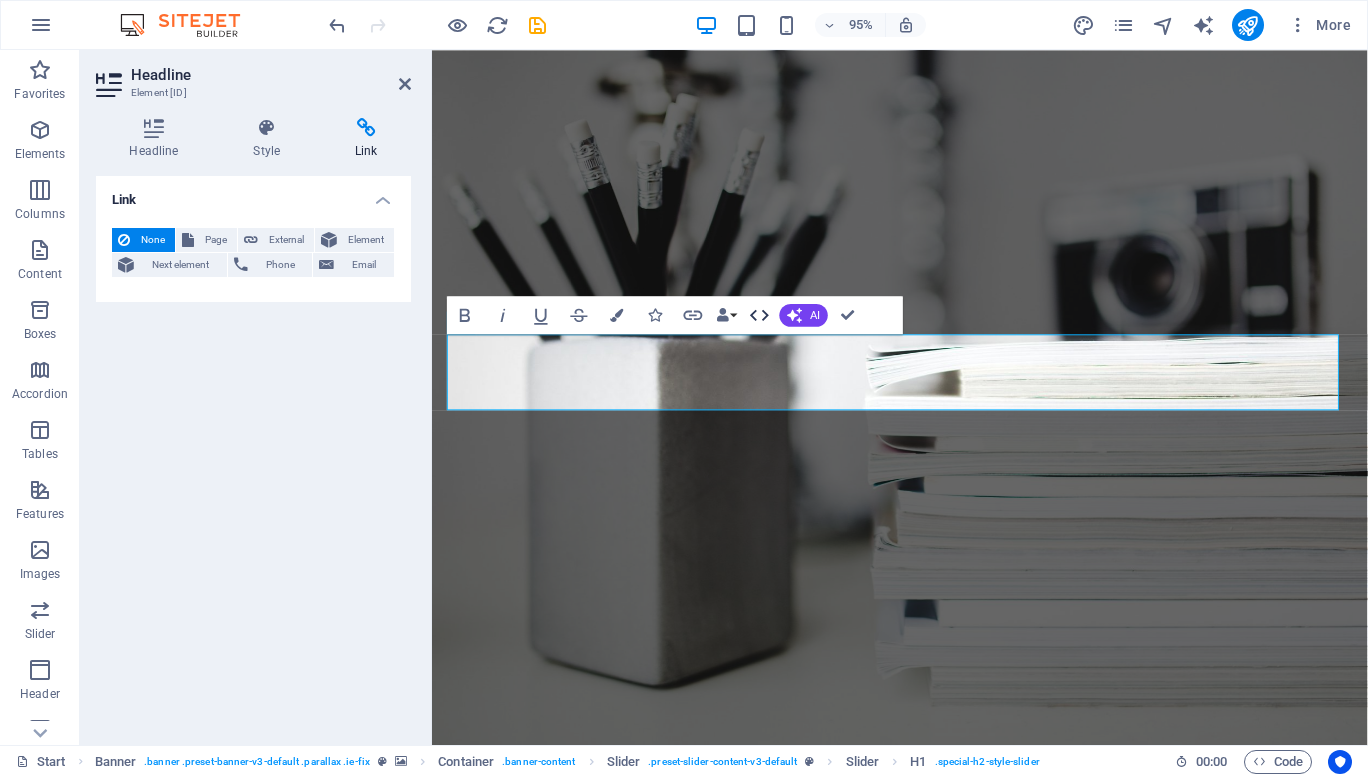 click 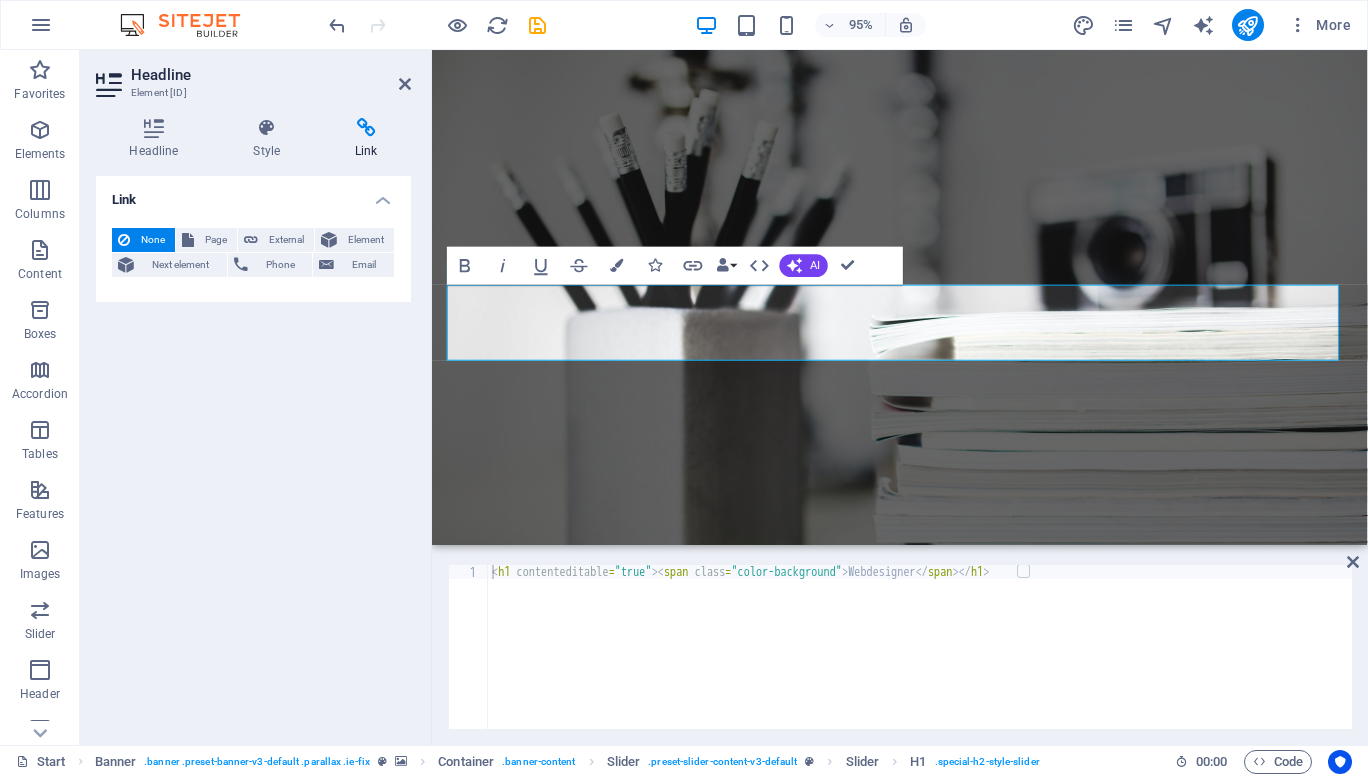 type on "<h1 contenteditable="true"><span class="color-background">Webdesigner</span></h1>" 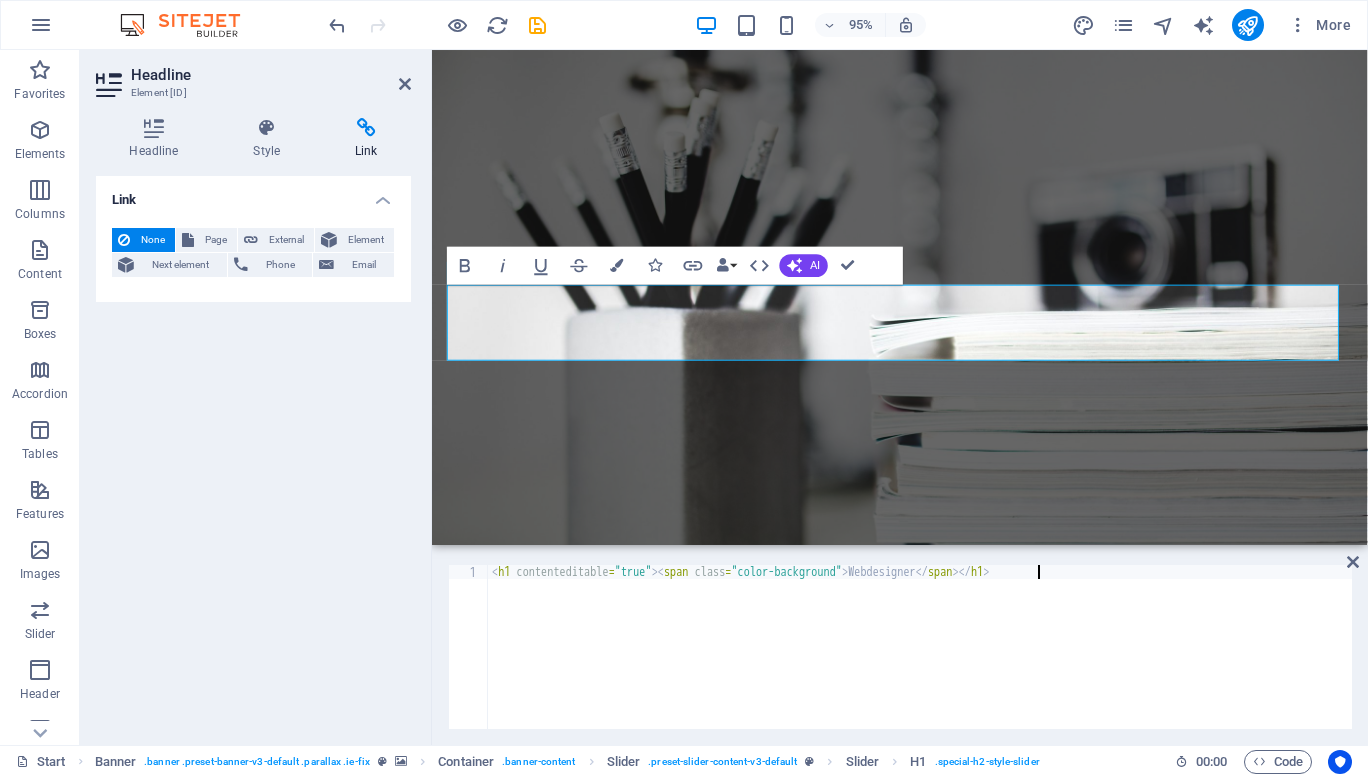 click on "< h1   contenteditable = "true" > < span   class = "color-background" > Webdesigner </ span > </ h1 >" at bounding box center (920, 661) 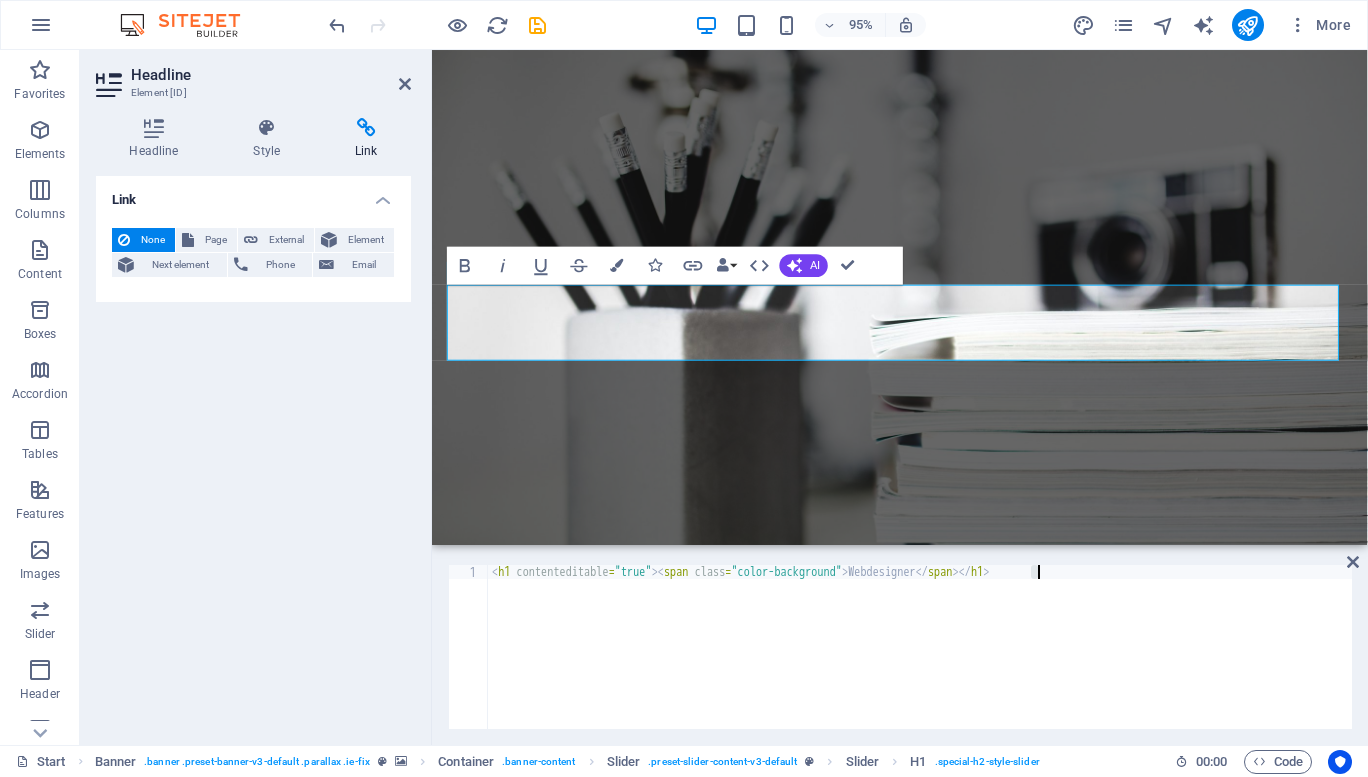 click on "< h1   contenteditable = "true" > < span   class = "color-background" > Webdesigner </ span > </ h1 >" at bounding box center (920, 661) 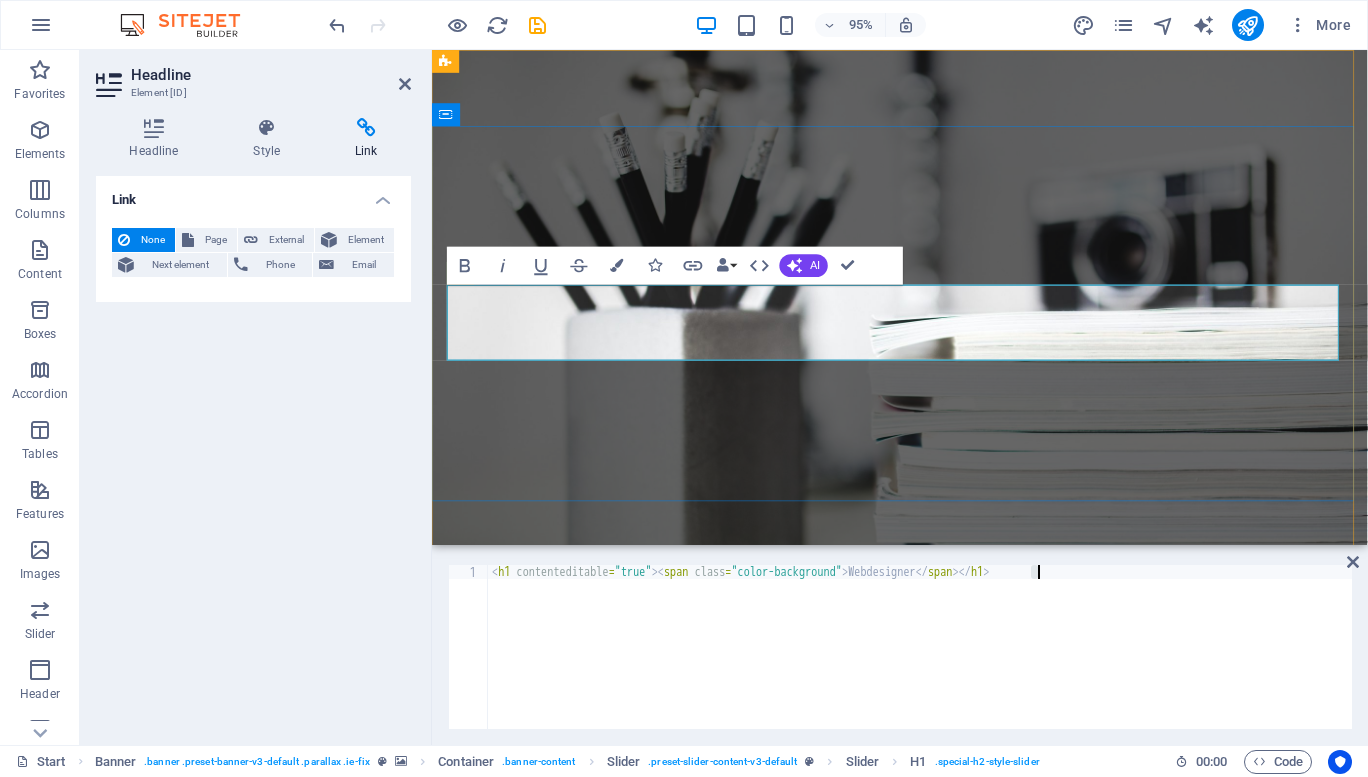 click on "Developer" at bounding box center [-17, 1547] 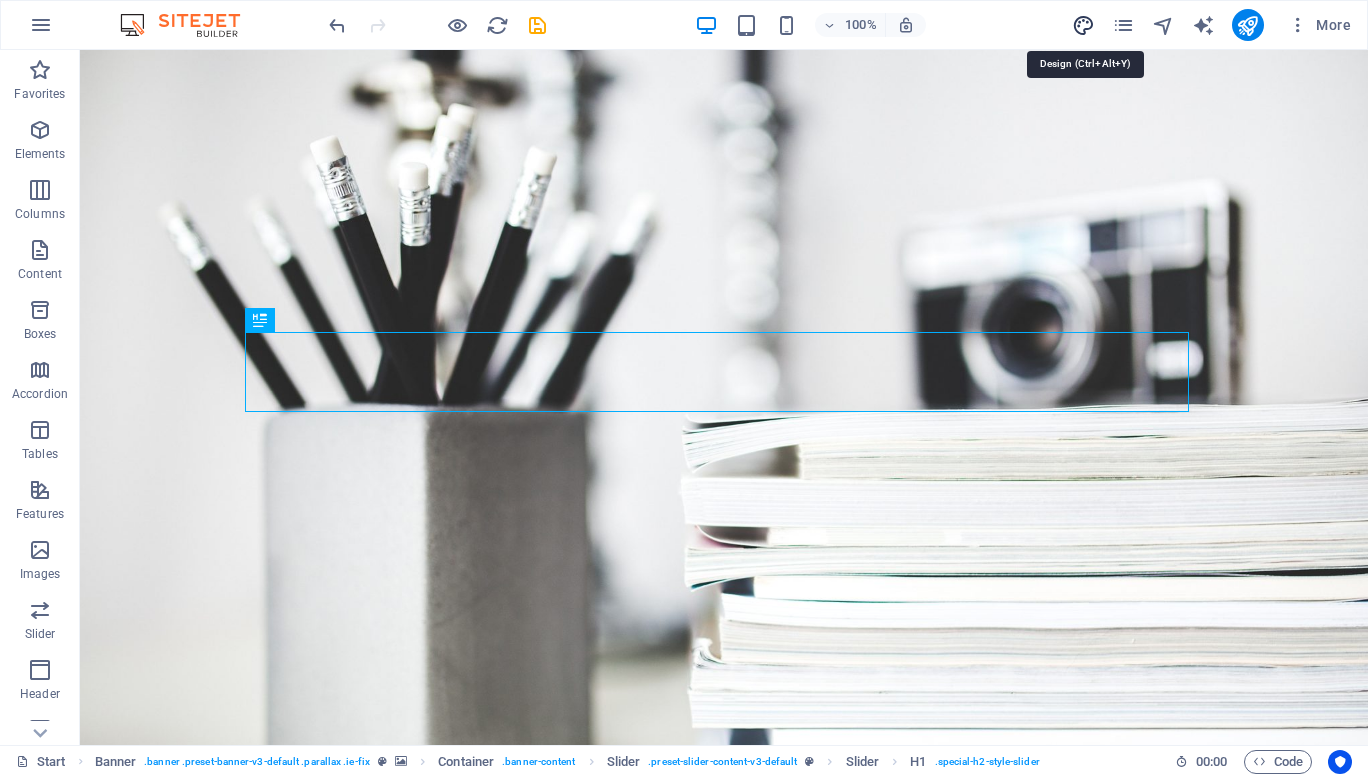 click at bounding box center [1083, 25] 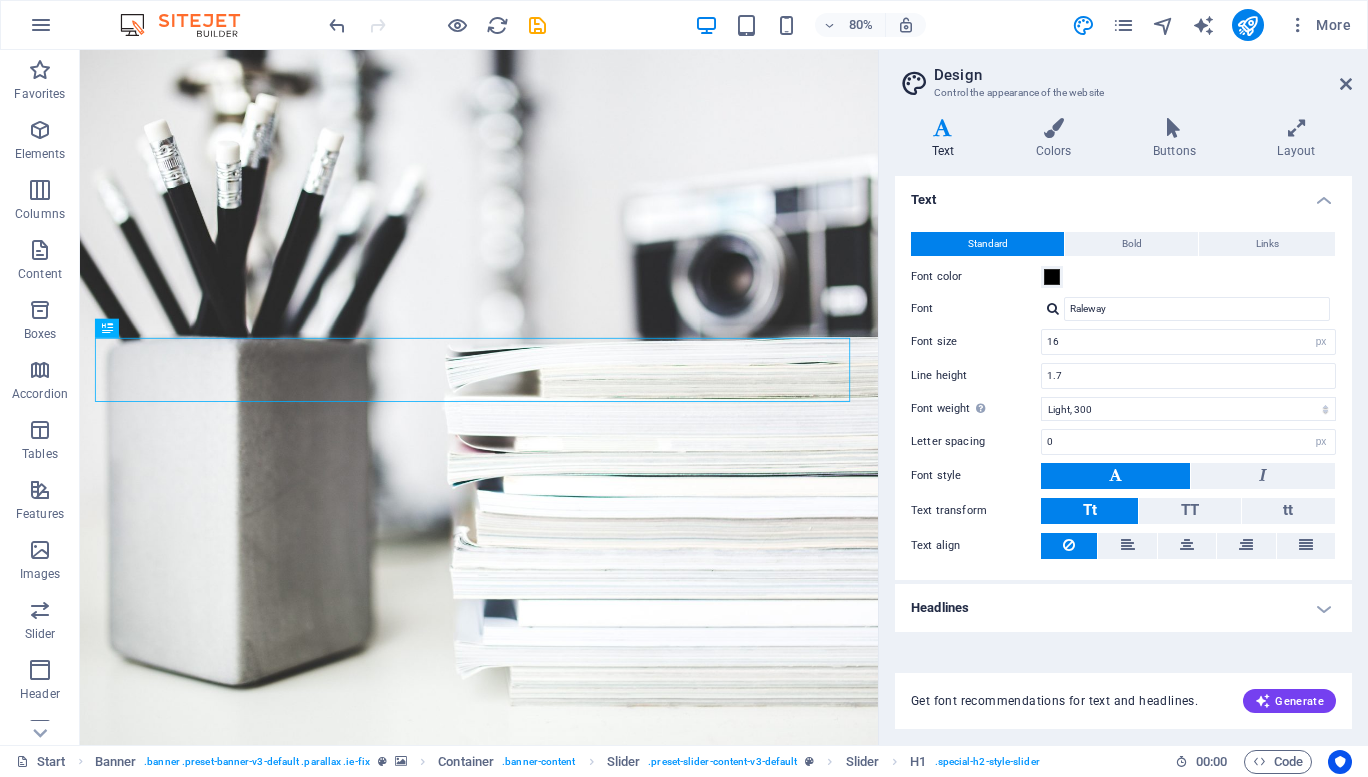 click on "Webdesigner" at bounding box center [579, 1467] 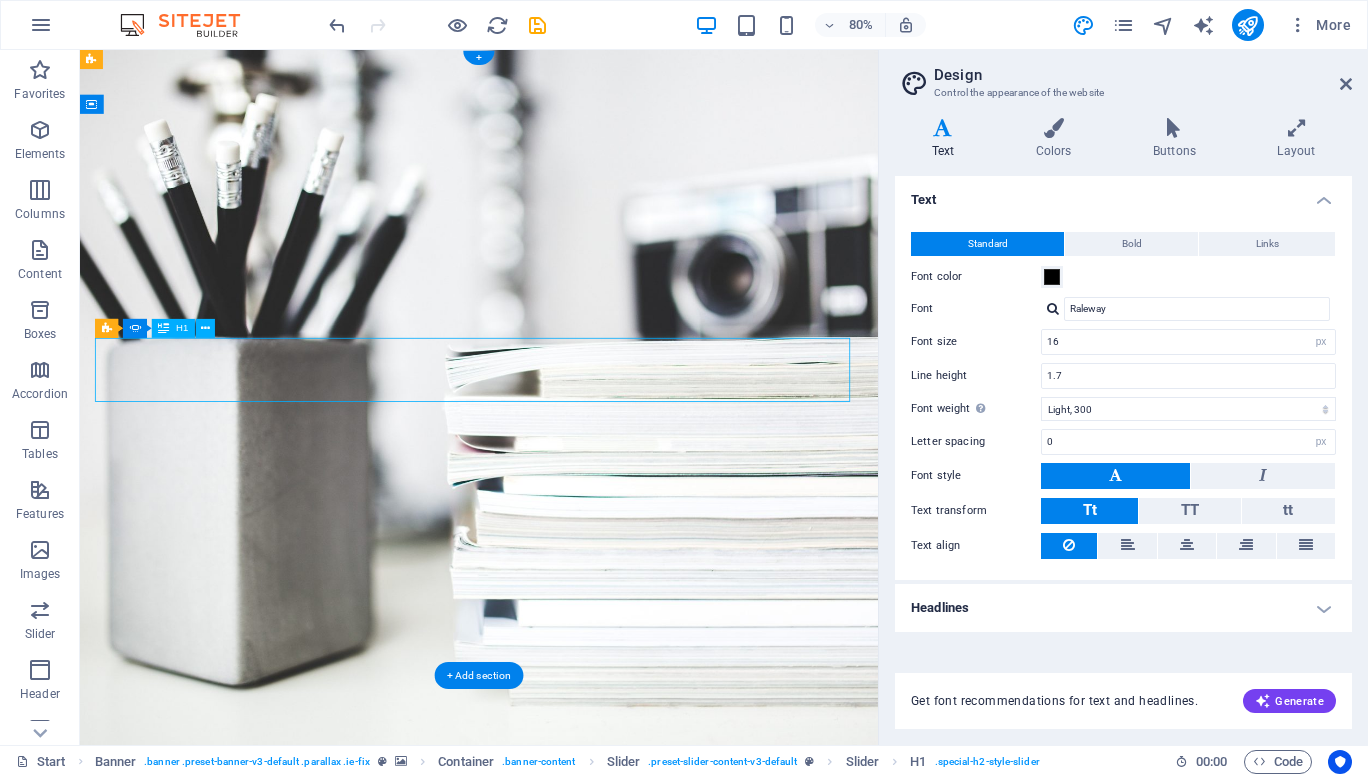 click on "Webdesigner" at bounding box center [579, 1467] 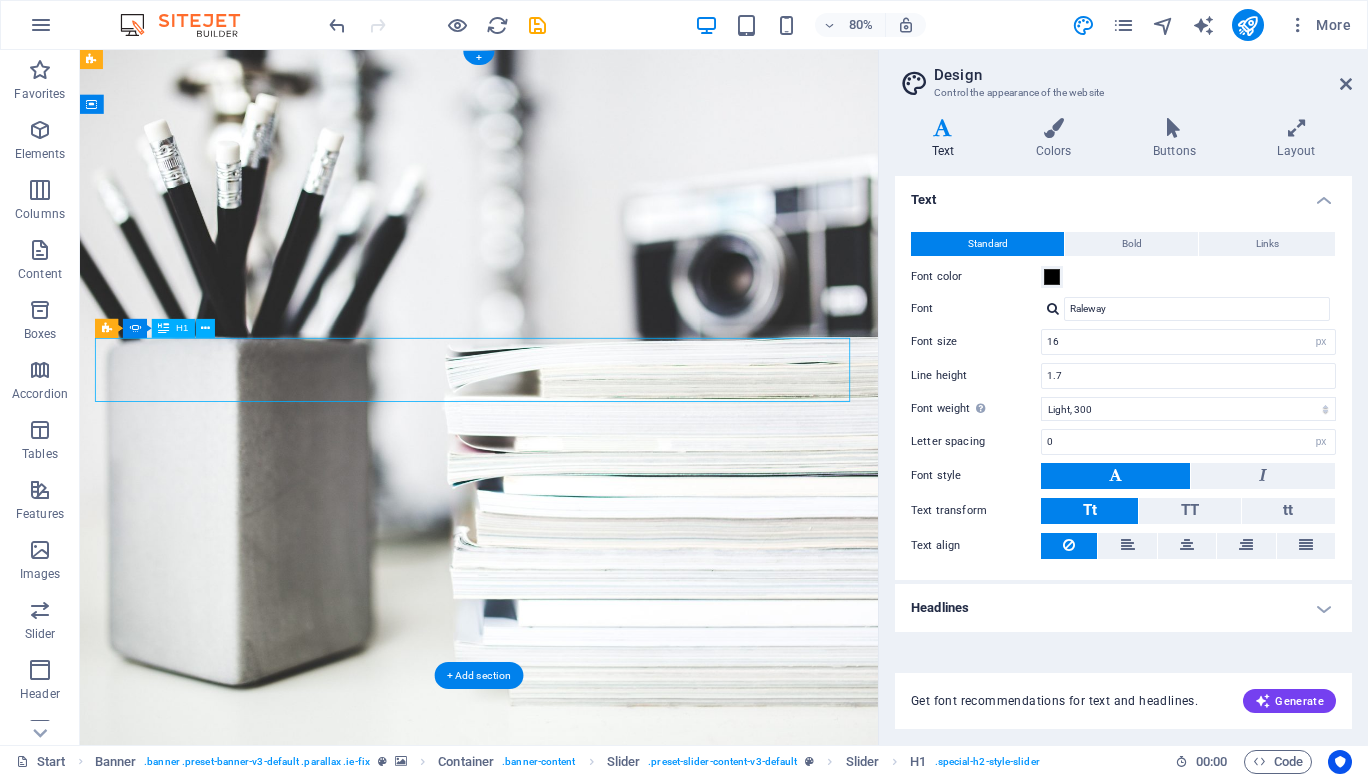 click on "Webdesigner" at bounding box center (579, 1467) 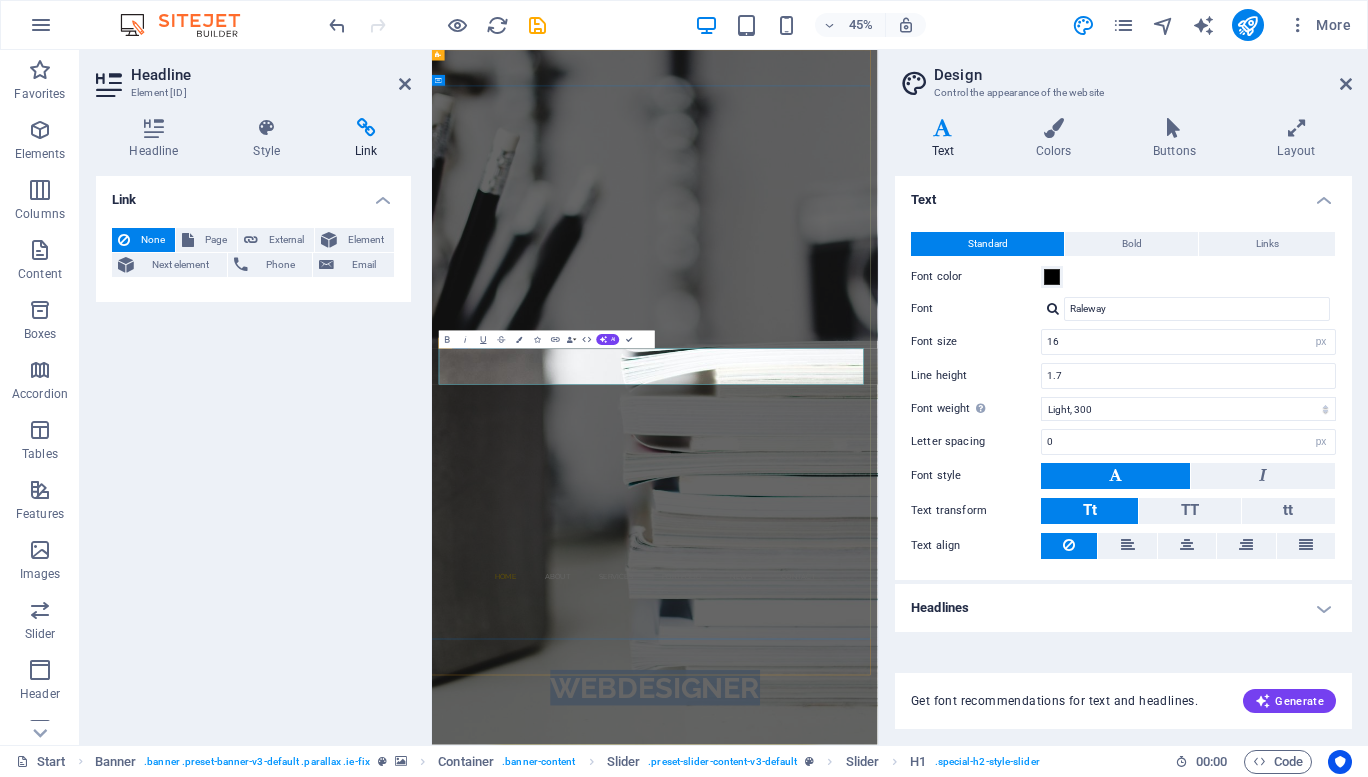 type 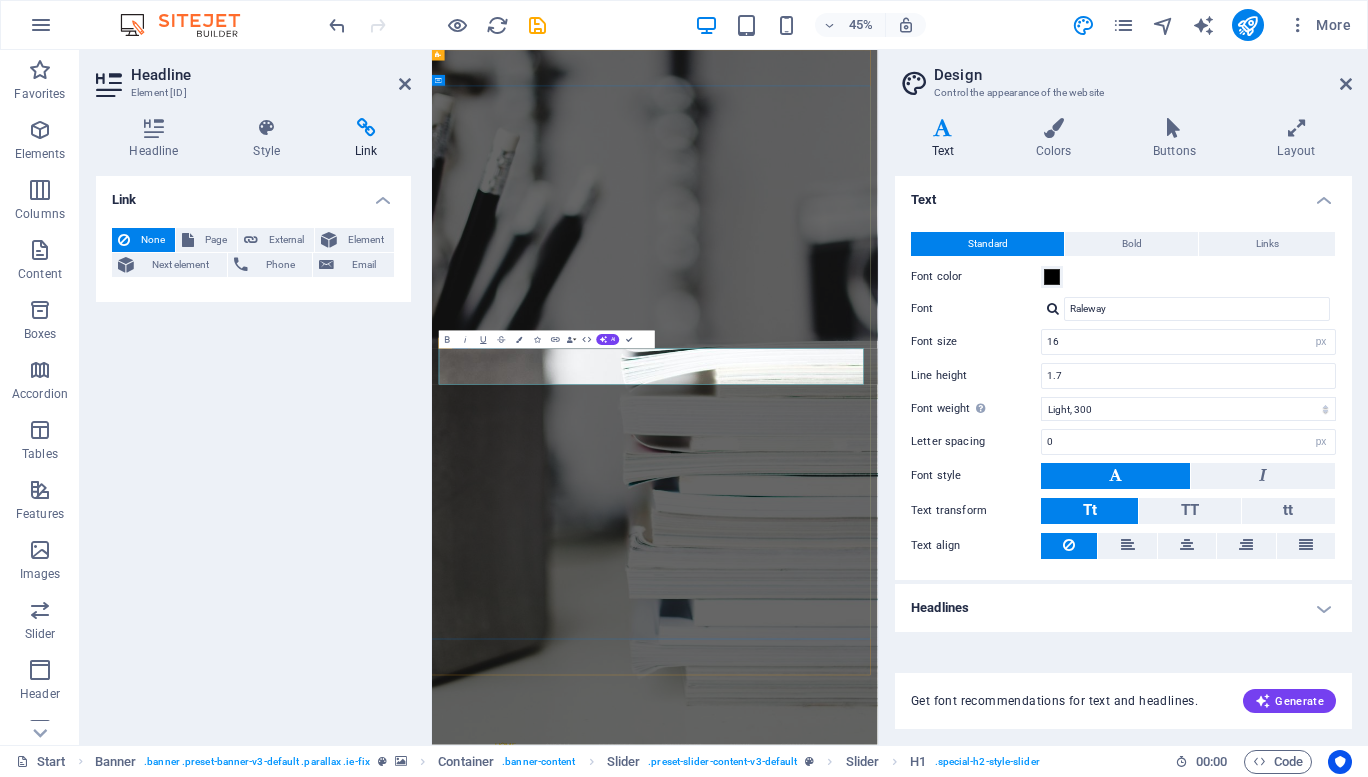 click on "[FIRST] [LAST]" at bounding box center (928, 1842) 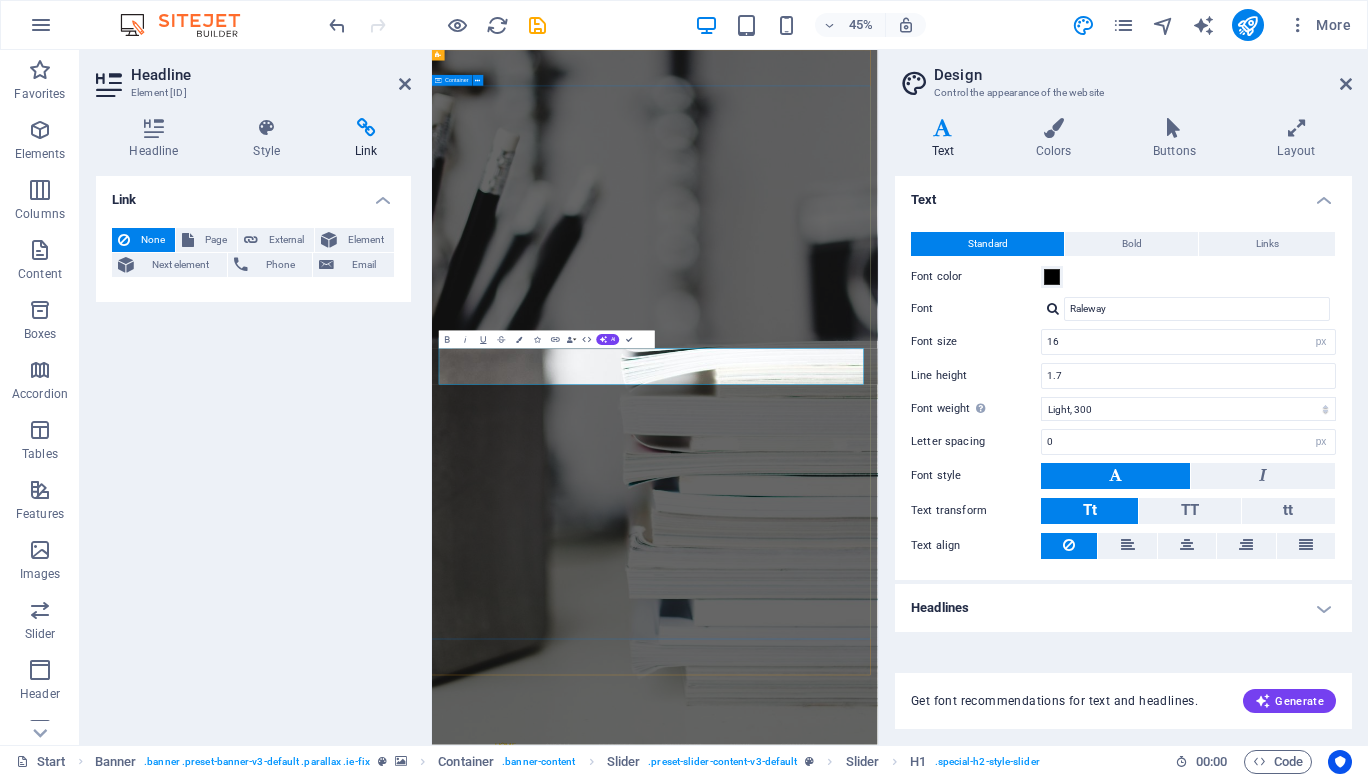 click on "I'm    [FIRST] [LAST] [OCCUPATION] [OCCUPATION]" at bounding box center (927, 1893) 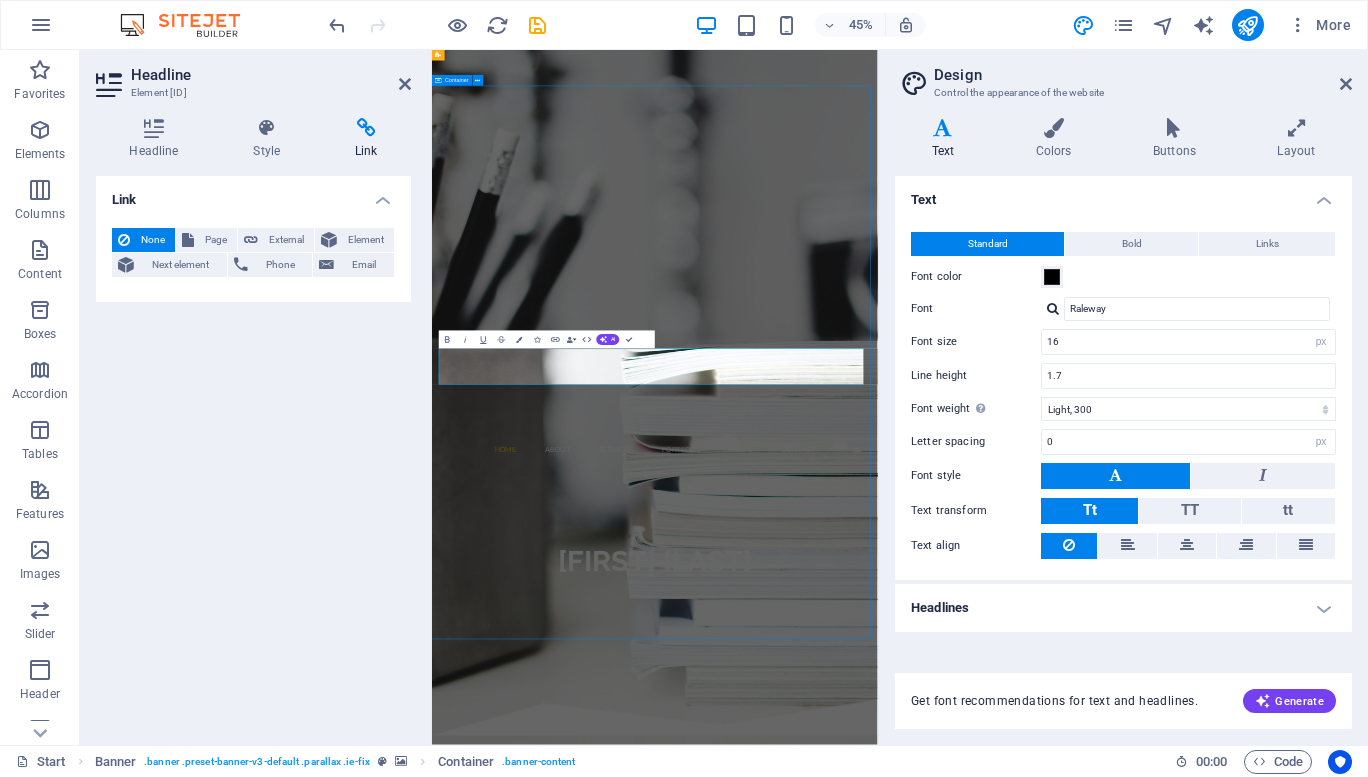 click at bounding box center [928, 1321] 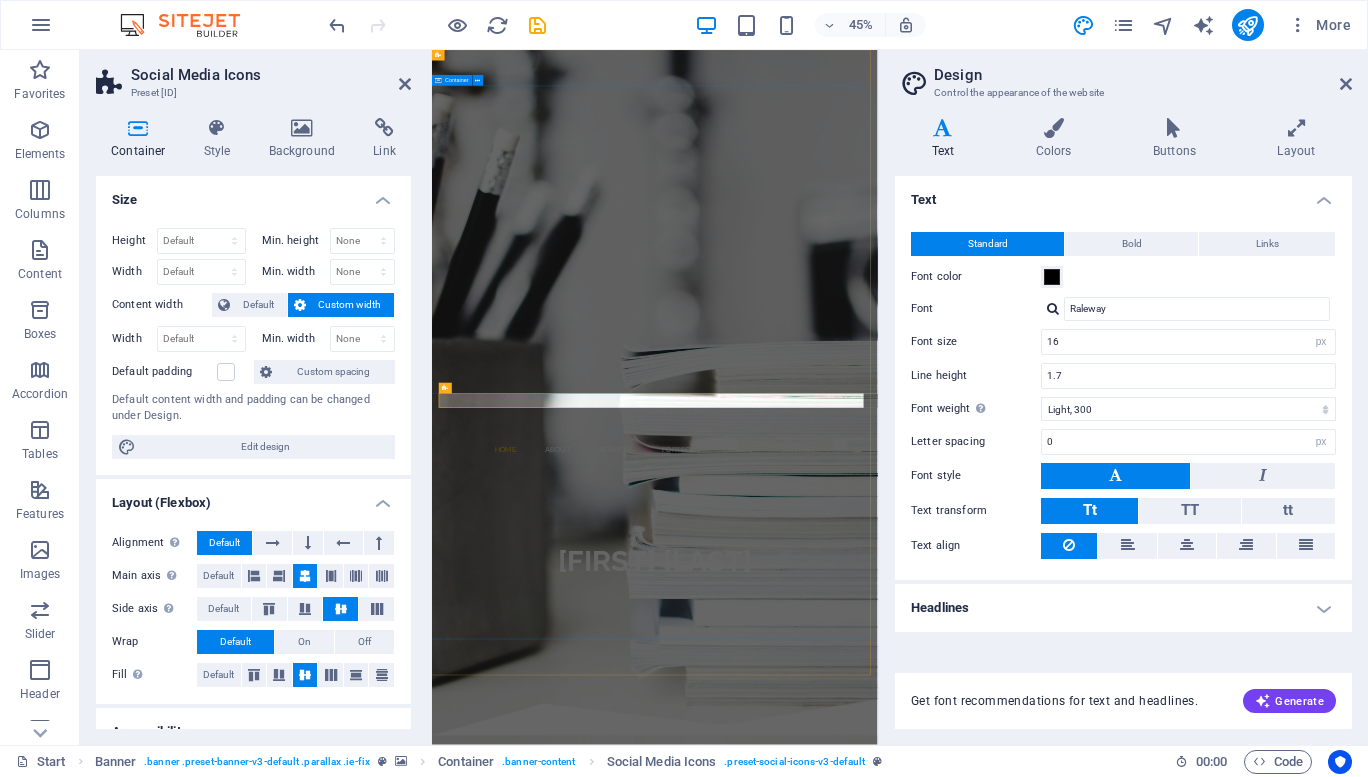 click on "I'm    [FIRST] [LAST] [OCCUPATION] [OCCUPATION]" at bounding box center [927, 1235] 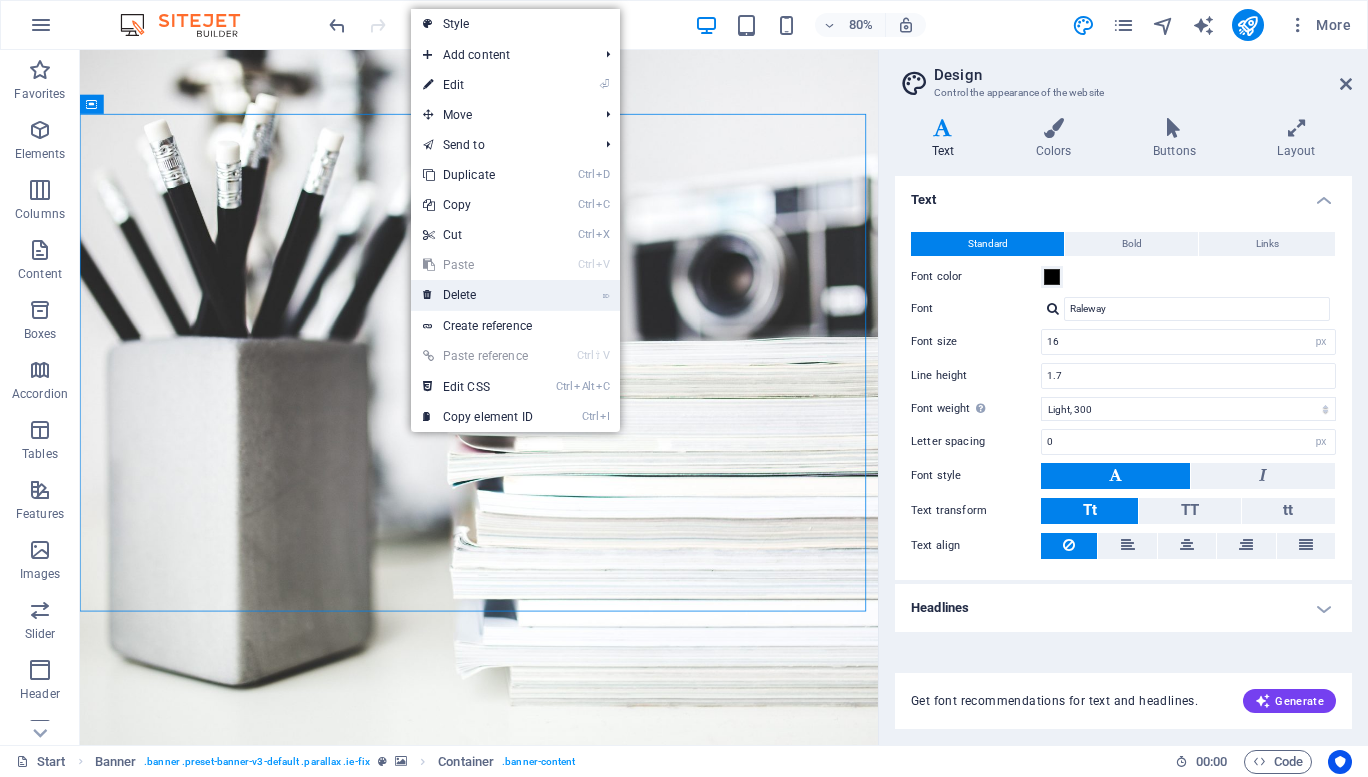 click on "⌦  Delete" at bounding box center (478, 295) 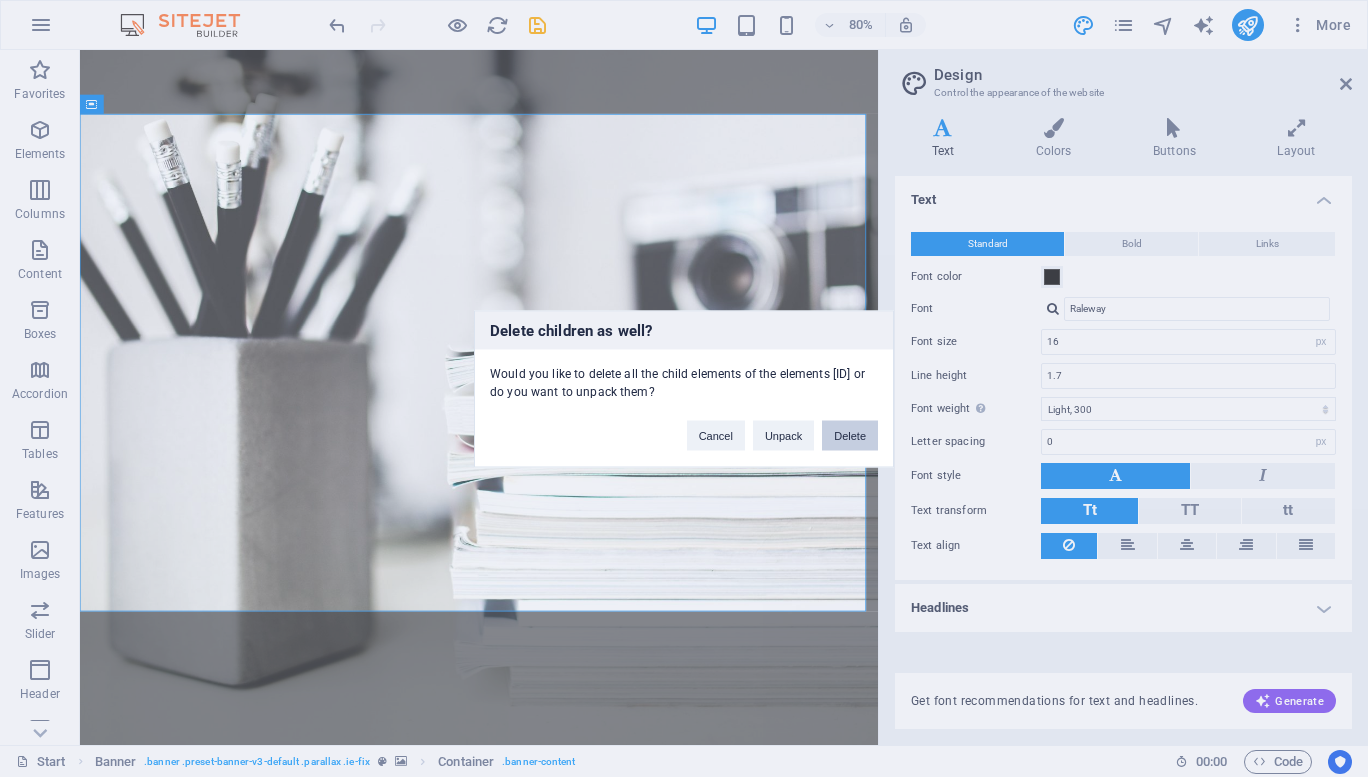 click on "Delete" at bounding box center [850, 435] 